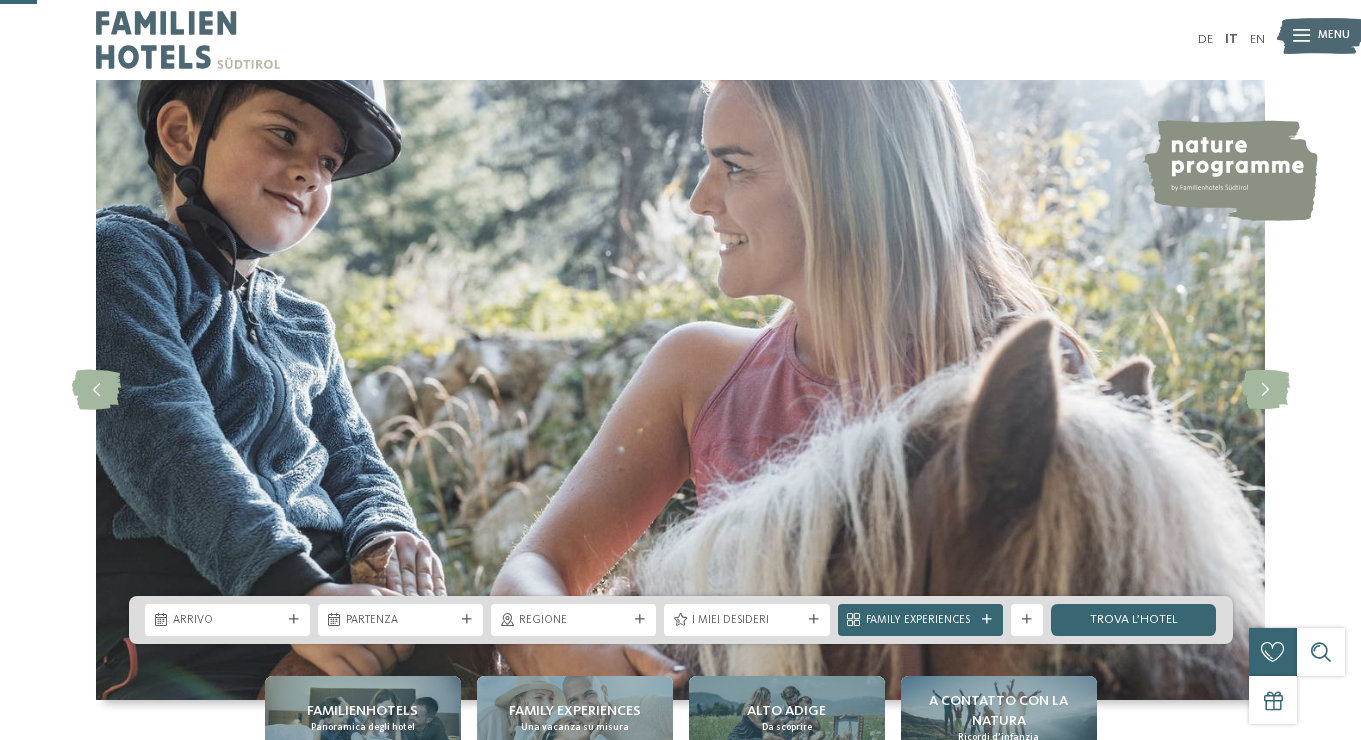 scroll, scrollTop: 187, scrollLeft: 0, axis: vertical 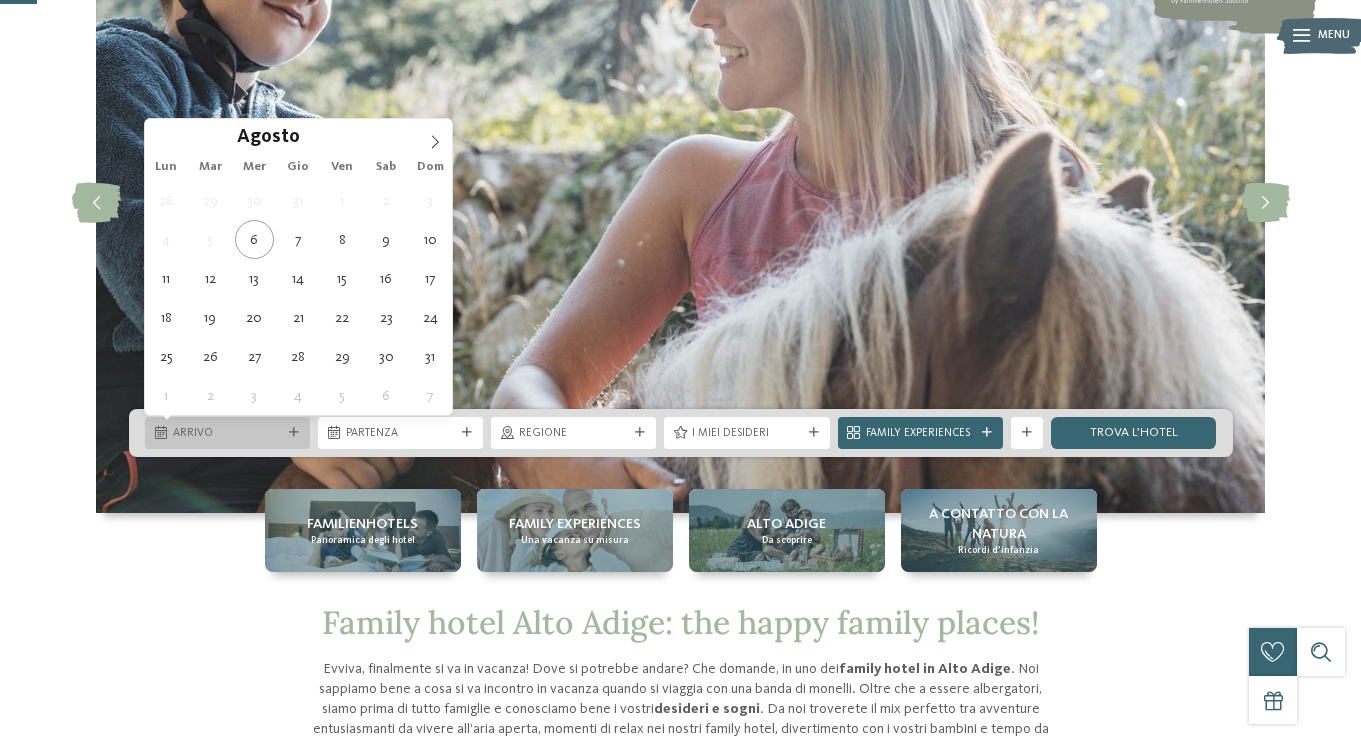 click on "Arrivo" at bounding box center [227, 433] 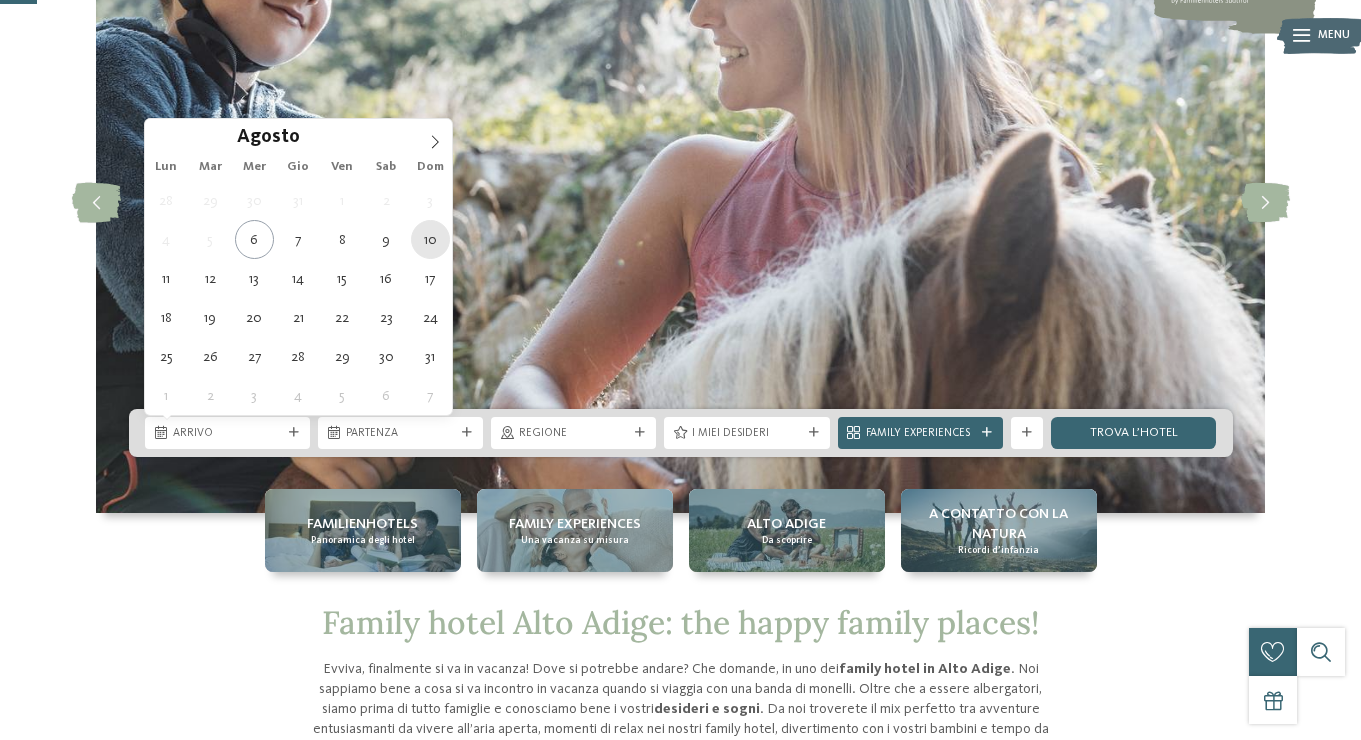 type on "10.08.2025" 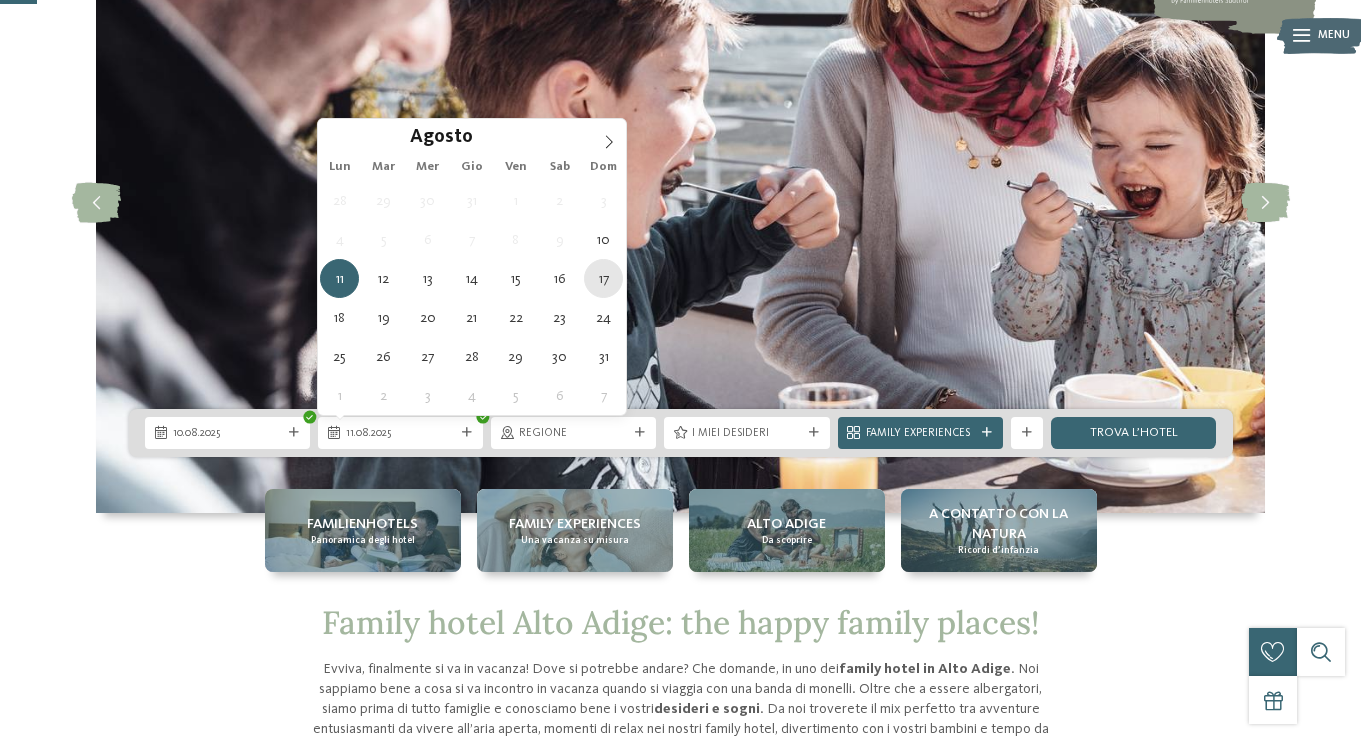 type on "17.08.2025" 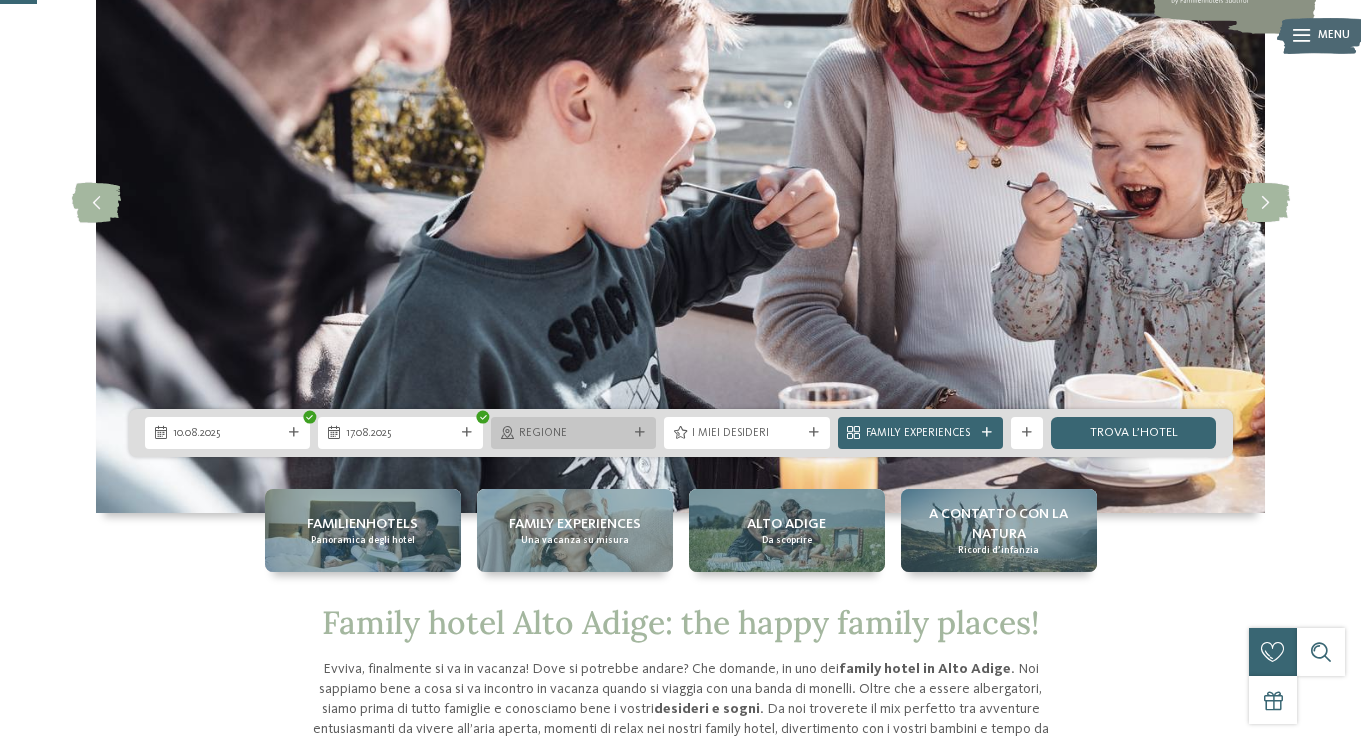 click on "Regione" at bounding box center (573, 434) 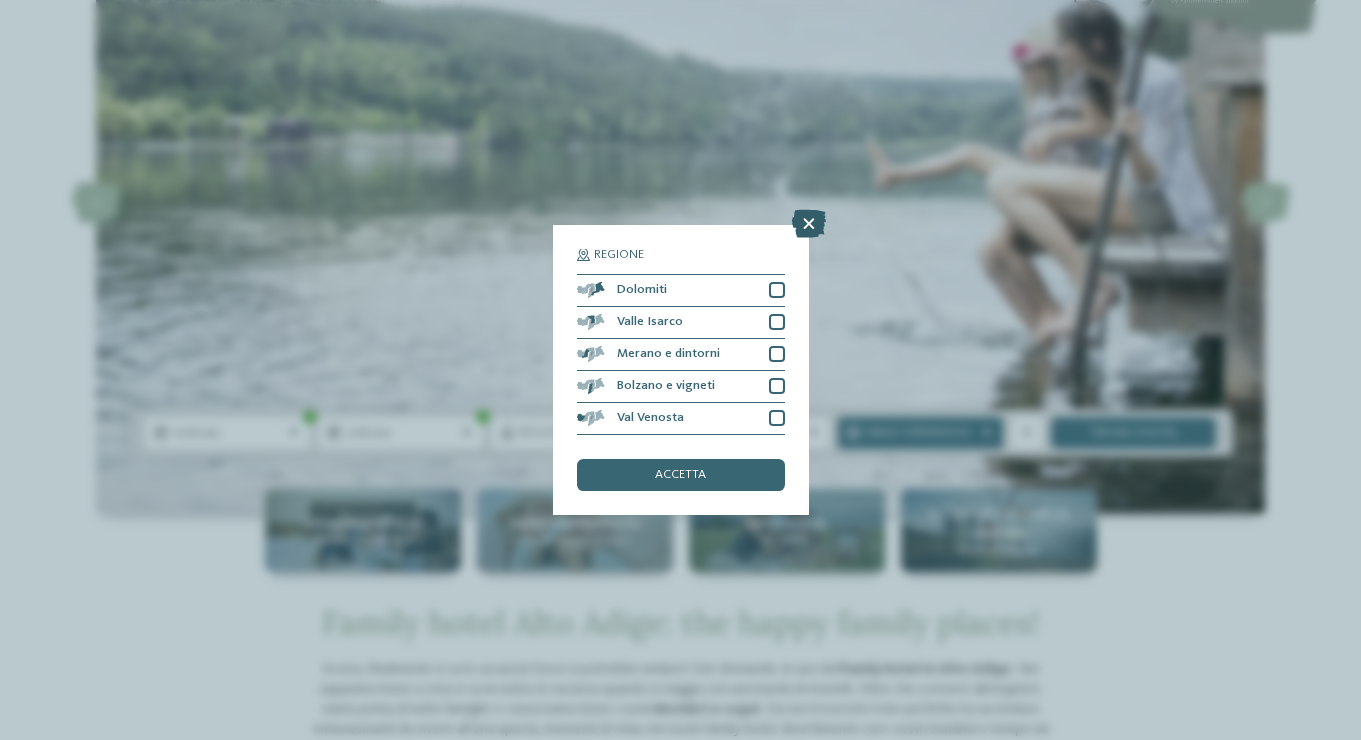 click at bounding box center (809, 224) 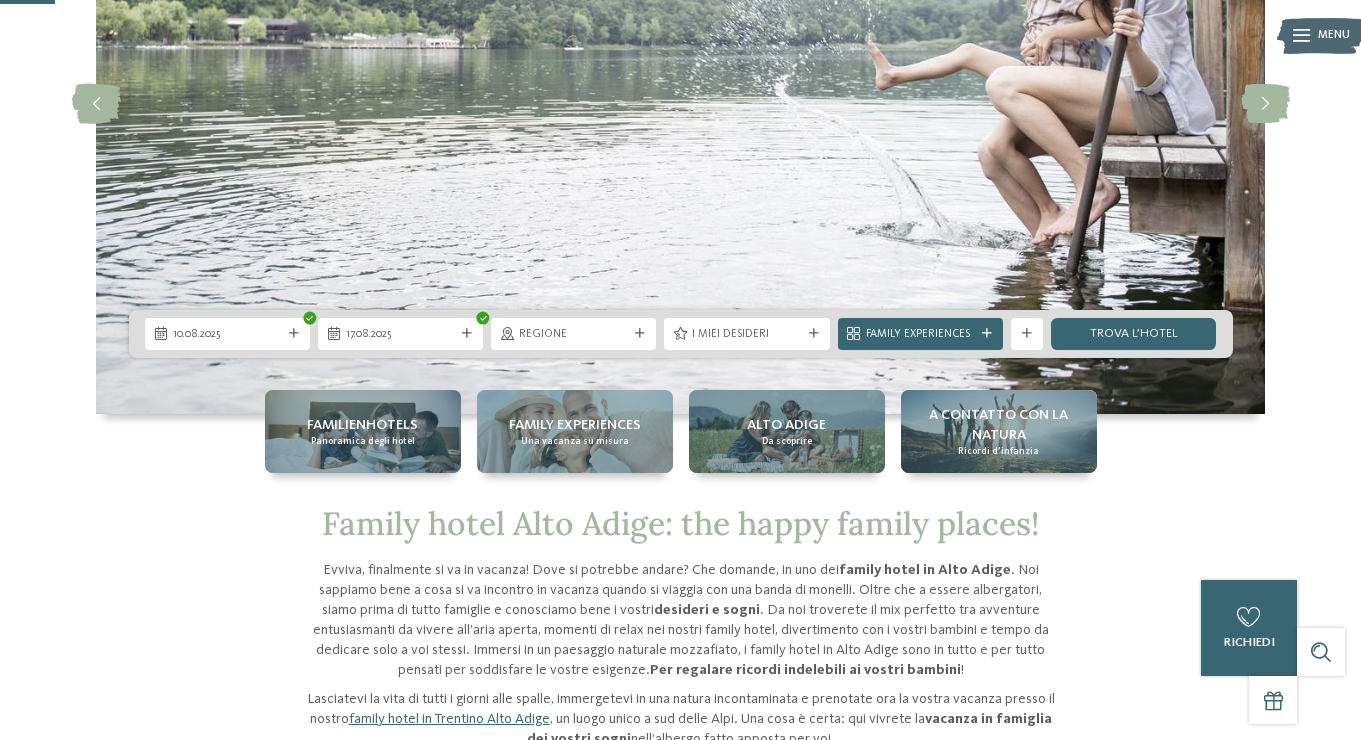 scroll, scrollTop: 292, scrollLeft: 0, axis: vertical 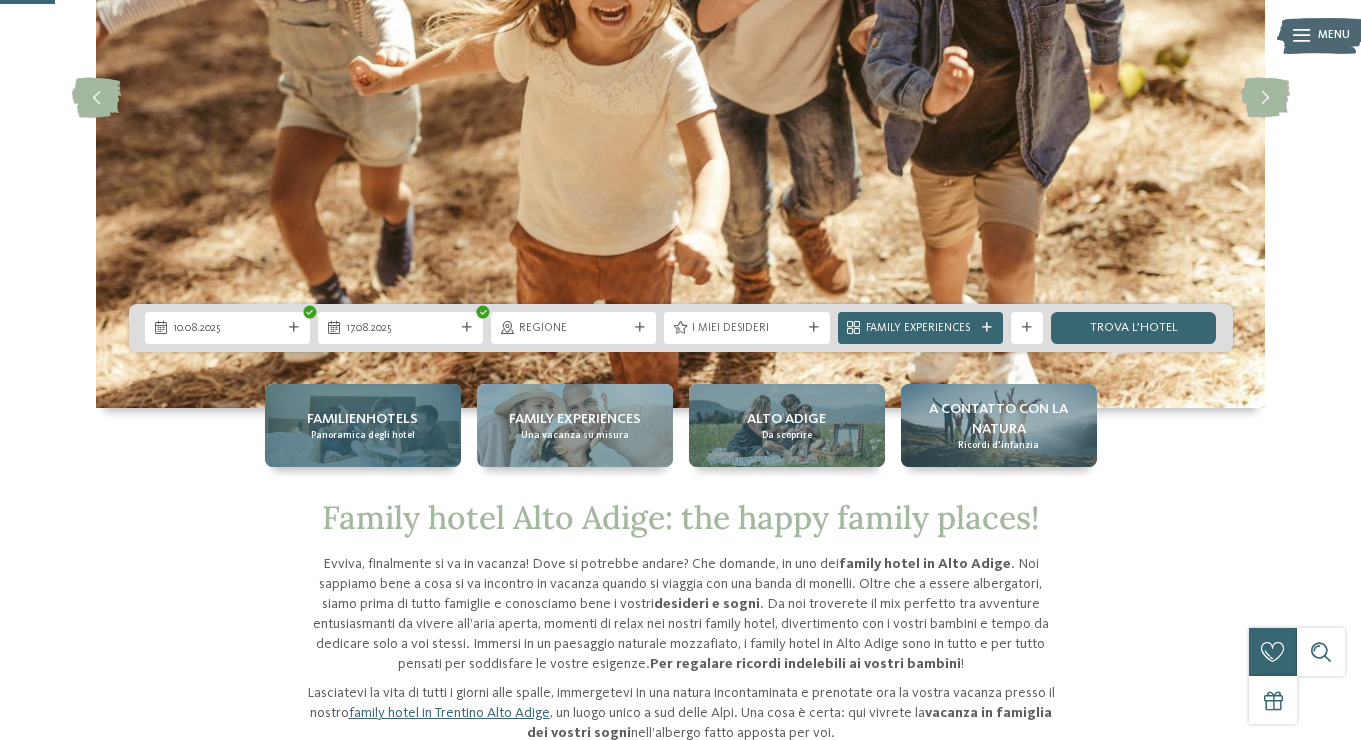 click on "Panoramica degli hotel" at bounding box center [363, 435] 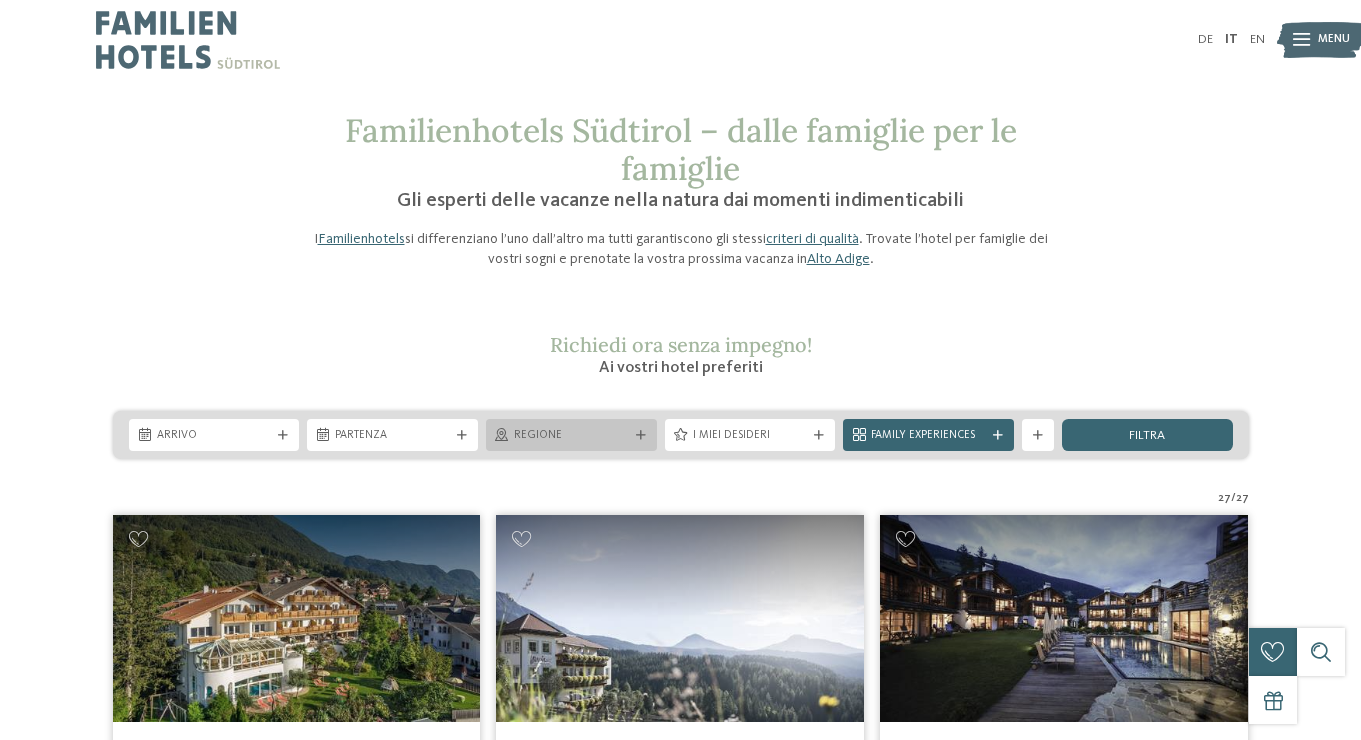 scroll, scrollTop: 0, scrollLeft: 0, axis: both 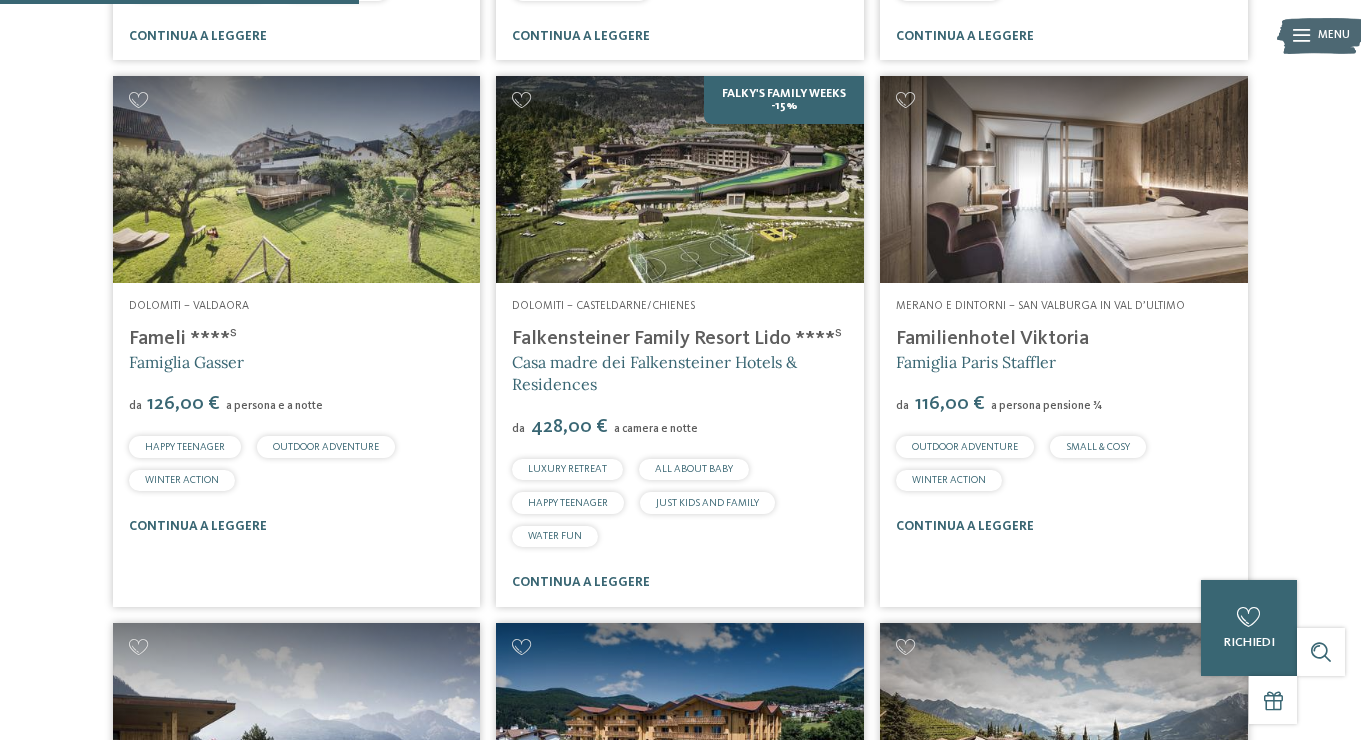 click at bounding box center (680, 179) 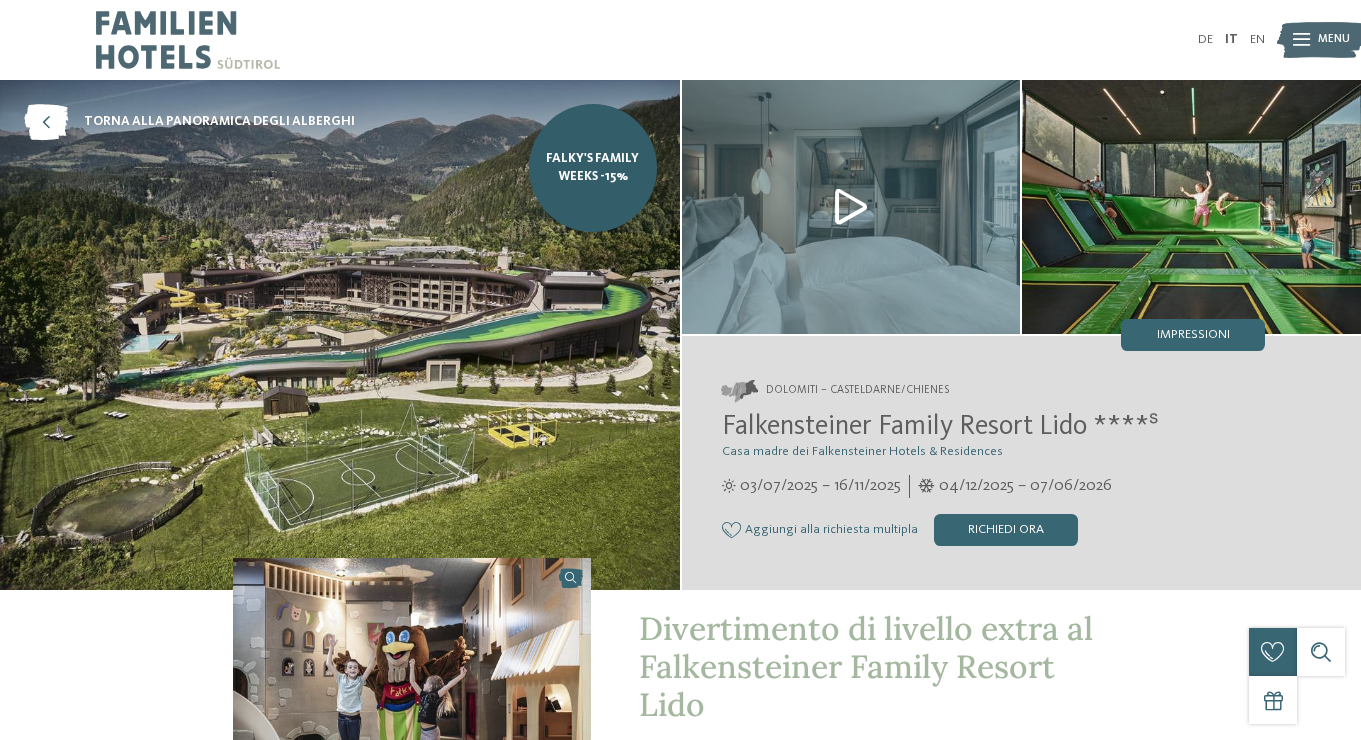 scroll, scrollTop: 0, scrollLeft: 0, axis: both 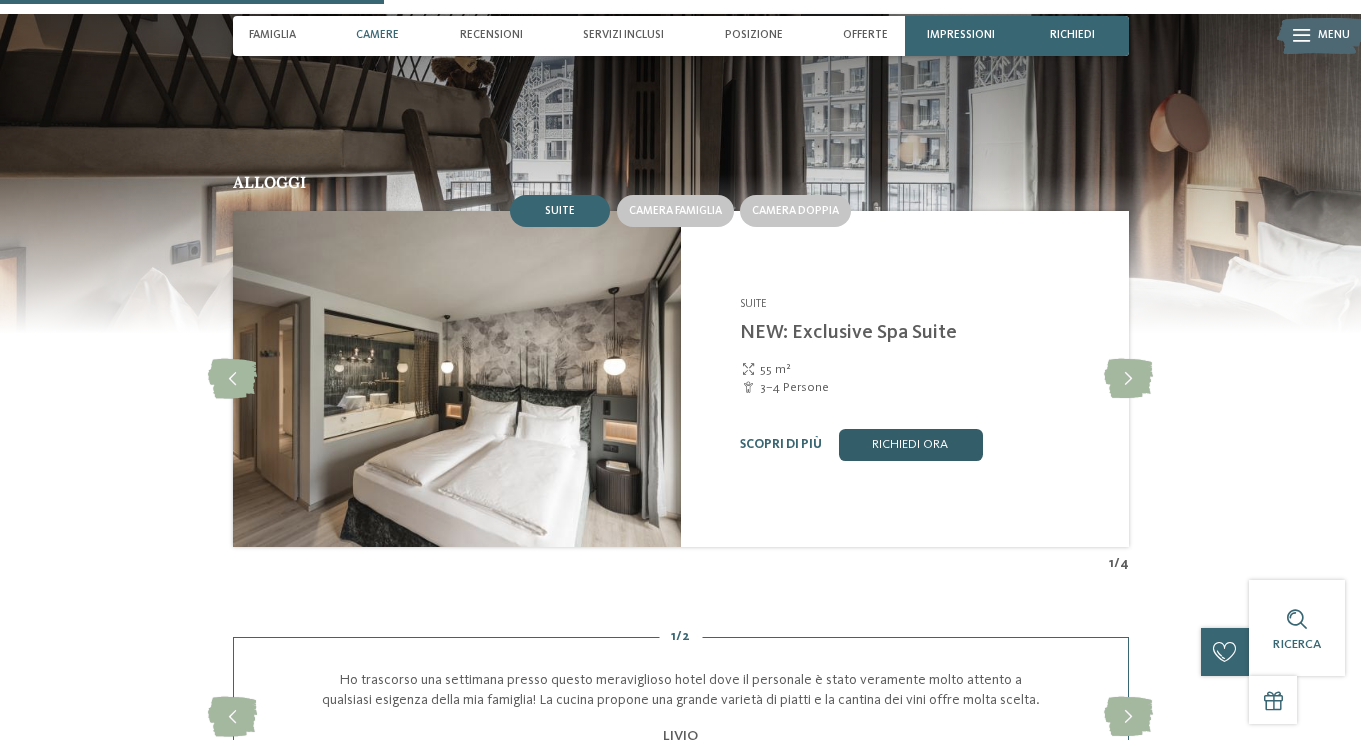 click on "Richiedi ora" at bounding box center (910, 445) 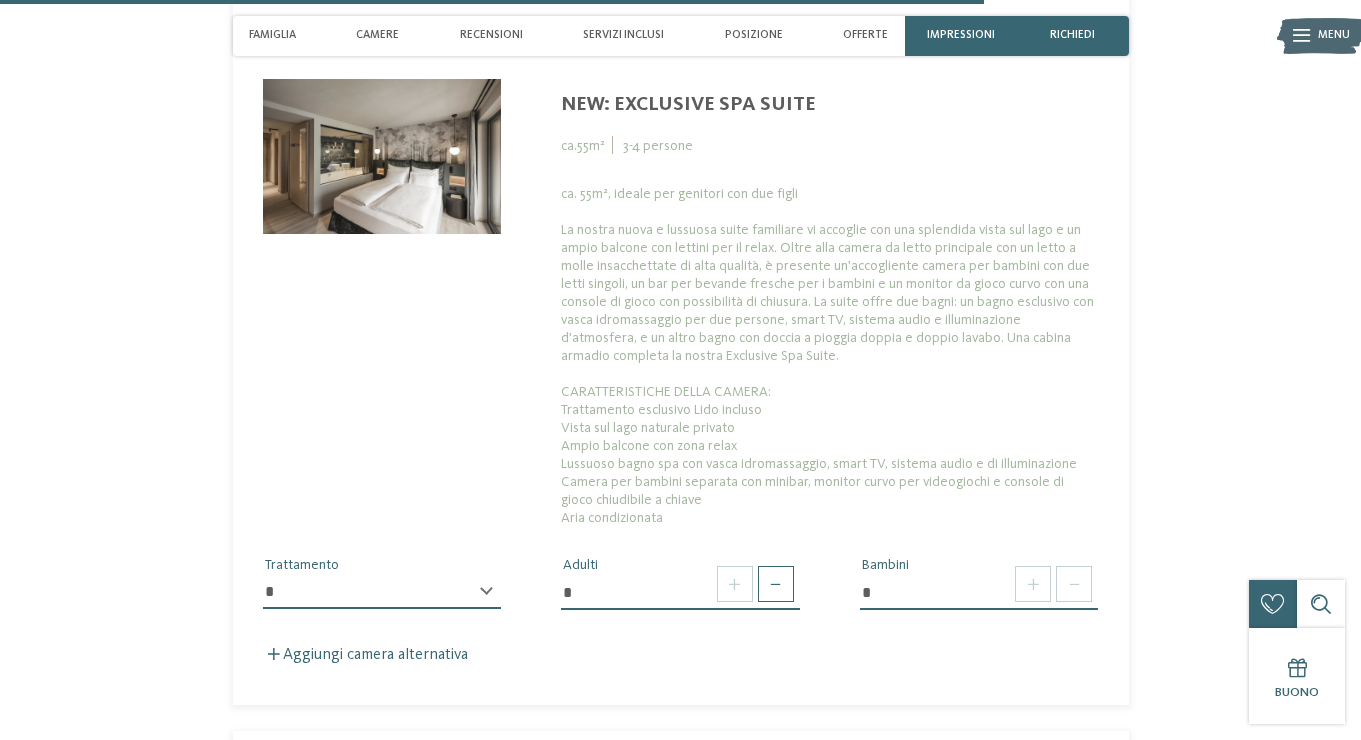 scroll, scrollTop: 4402, scrollLeft: 0, axis: vertical 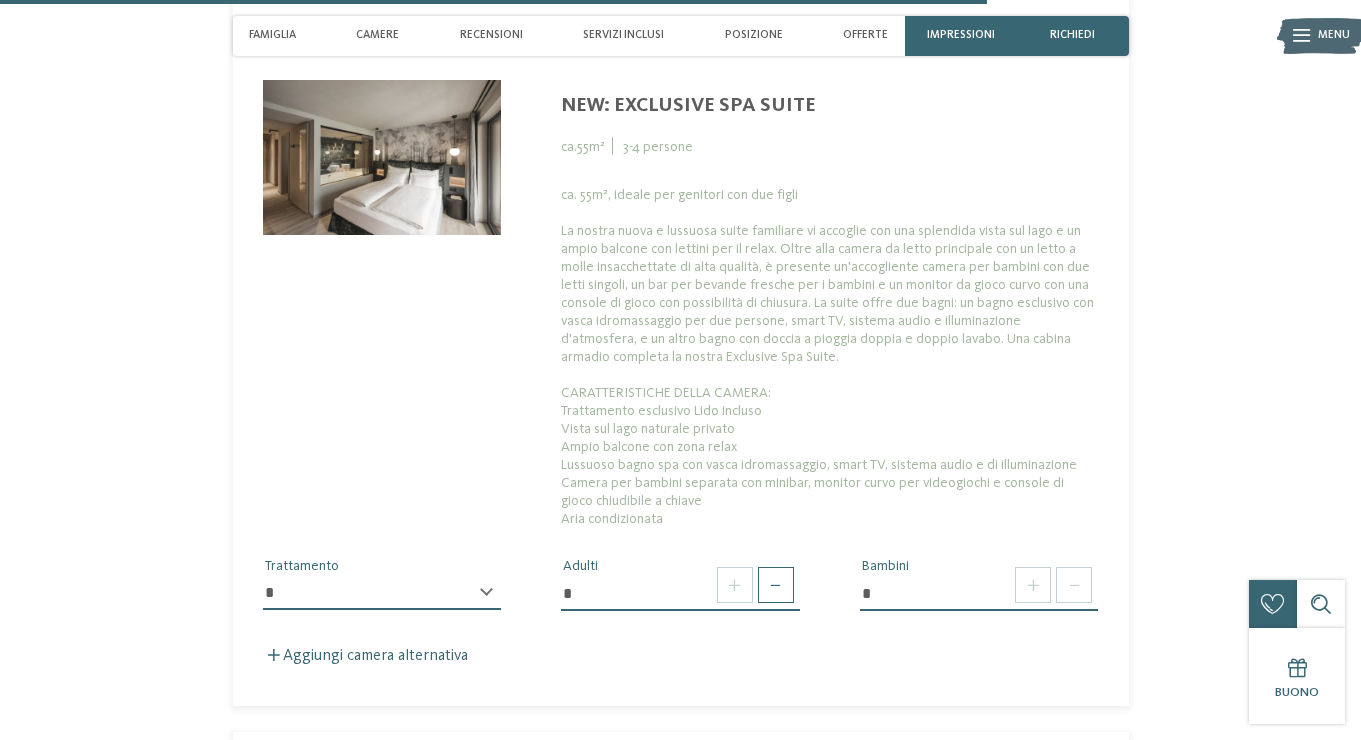 click on "**********" at bounding box center [382, 593] 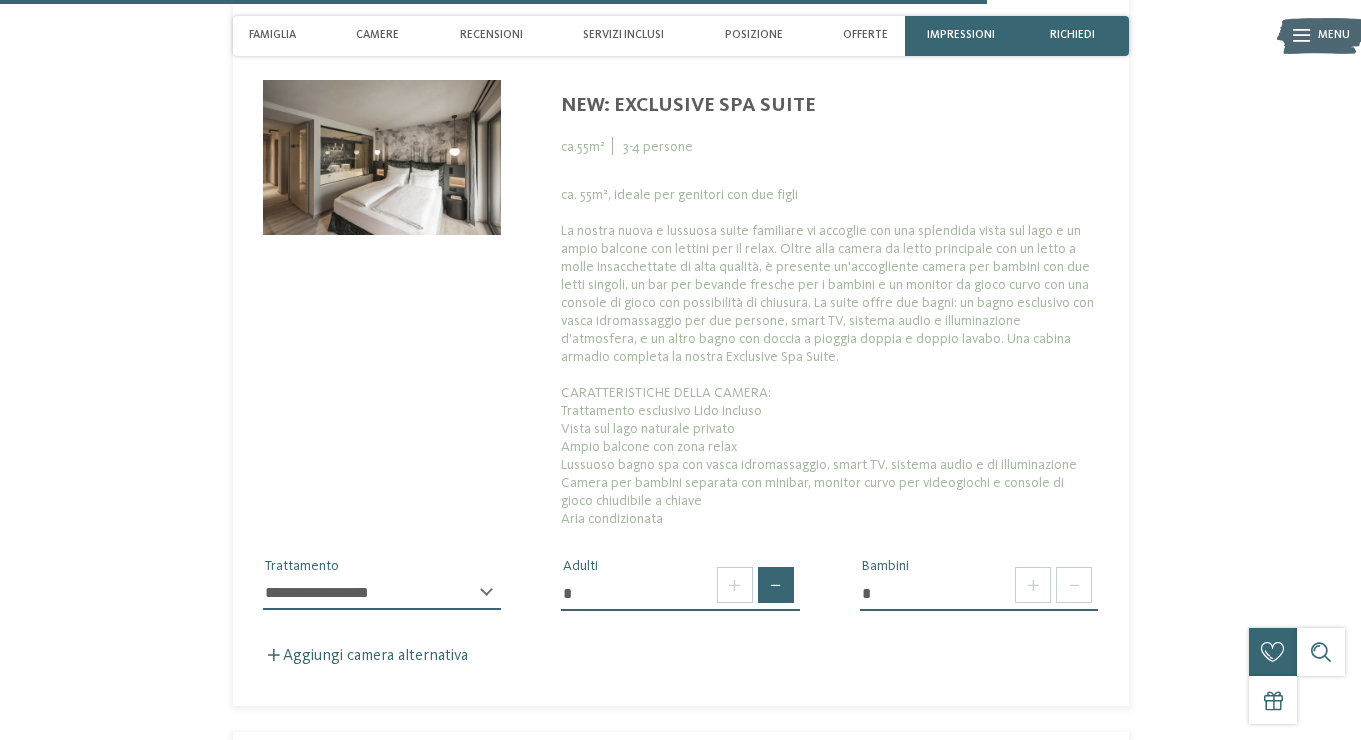 click at bounding box center (776, 585) 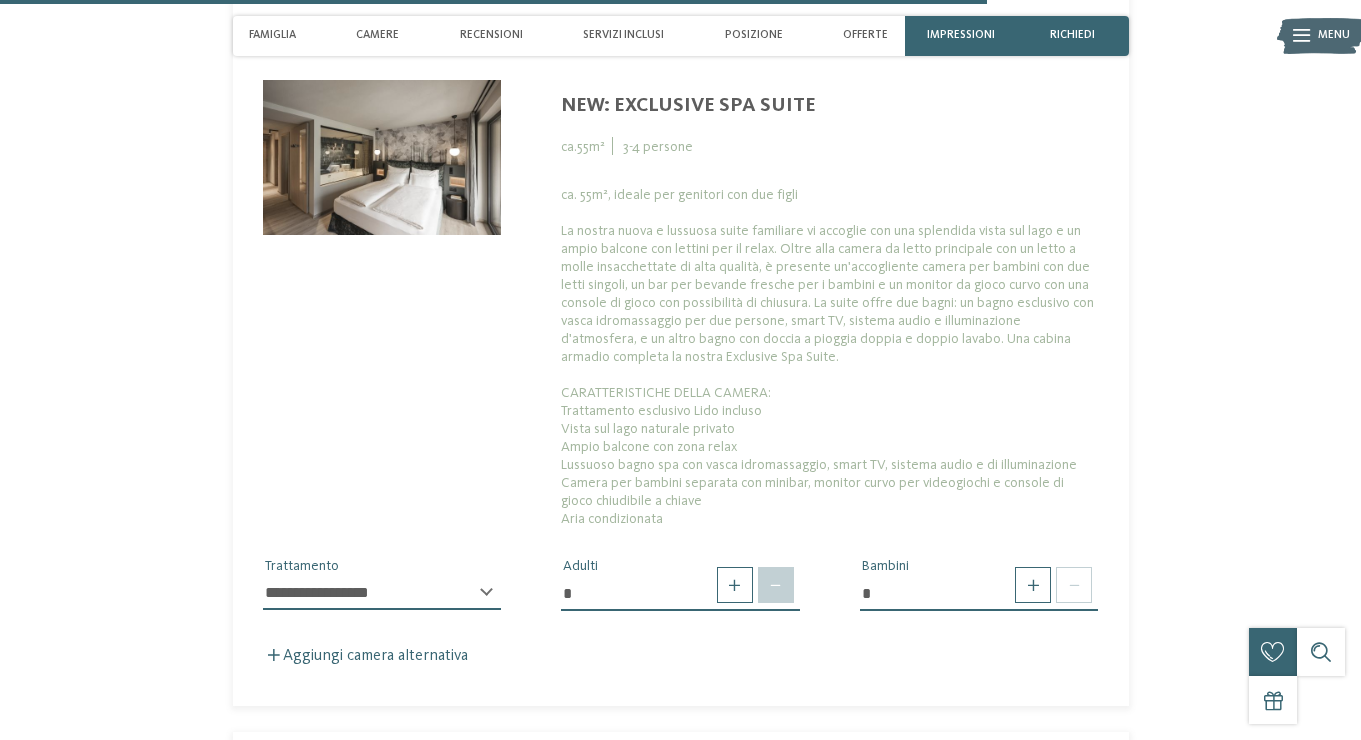click at bounding box center [776, 585] 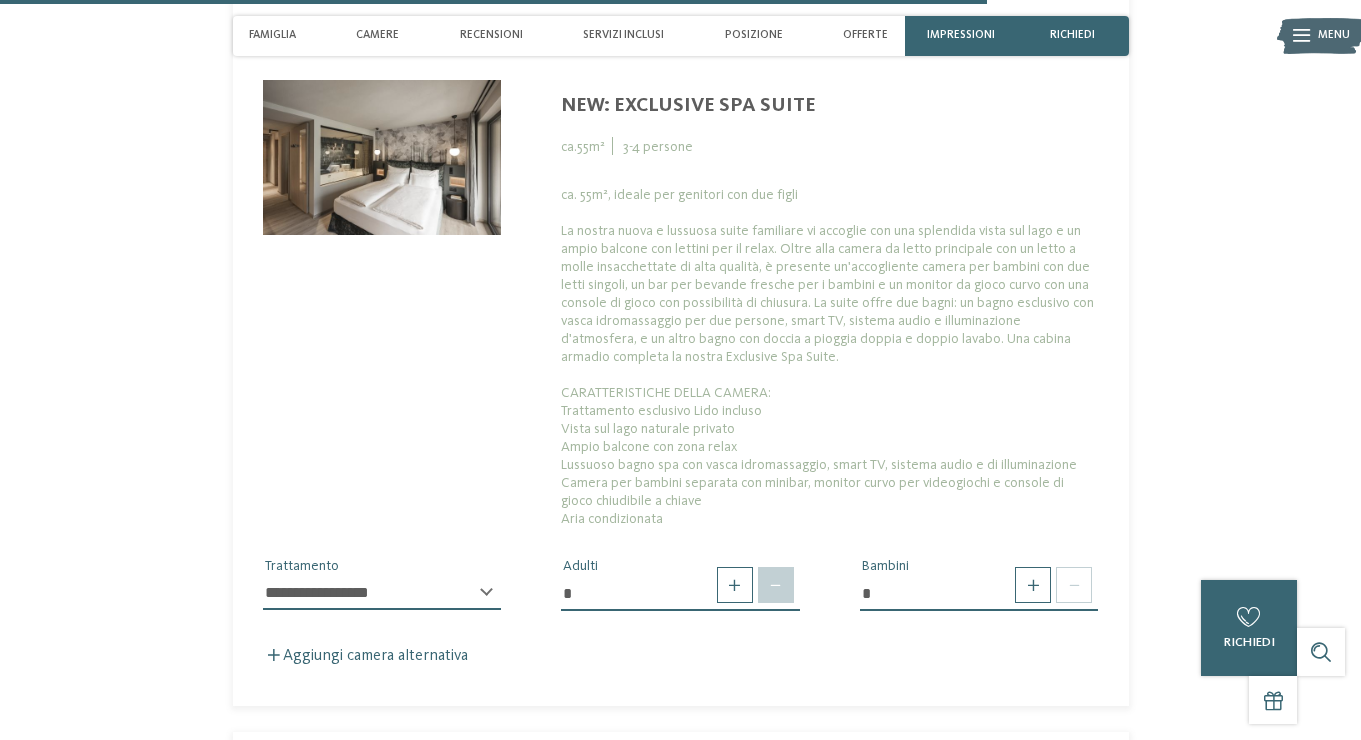 click at bounding box center [776, 585] 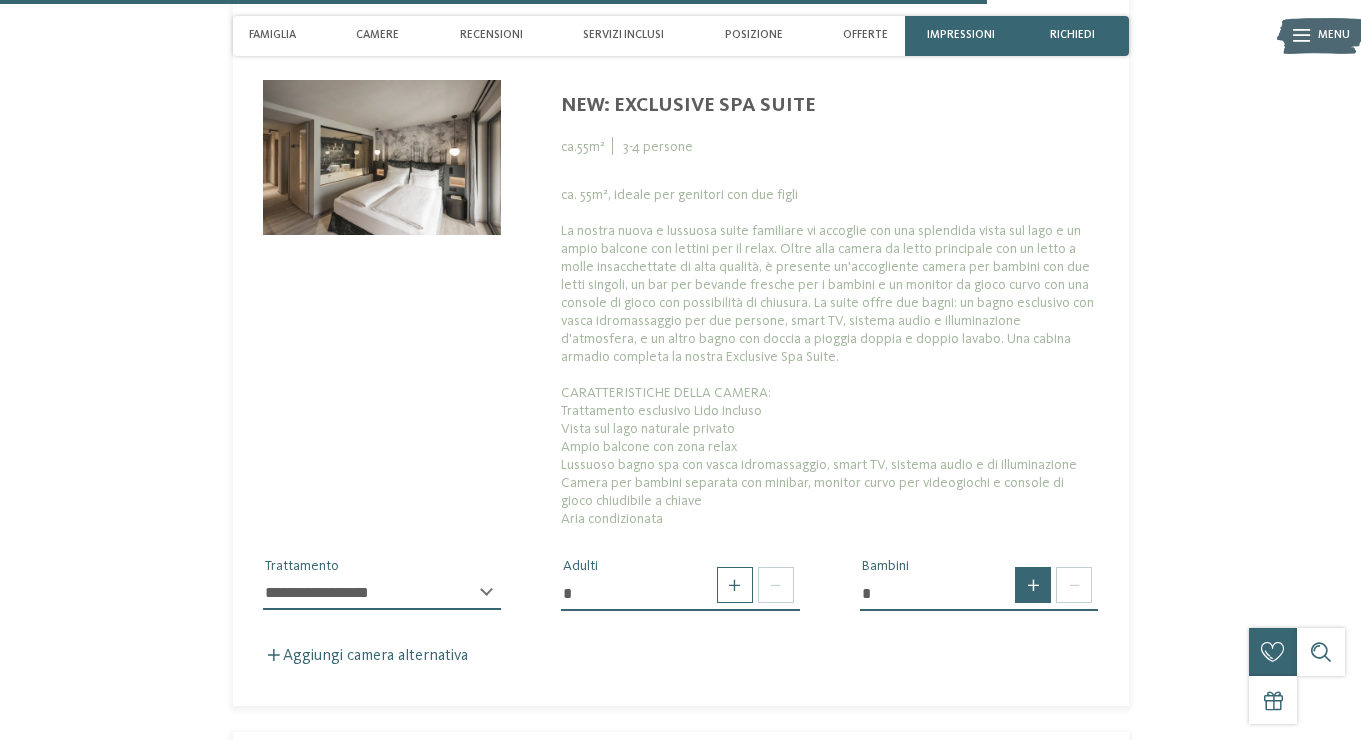 click at bounding box center [1033, 585] 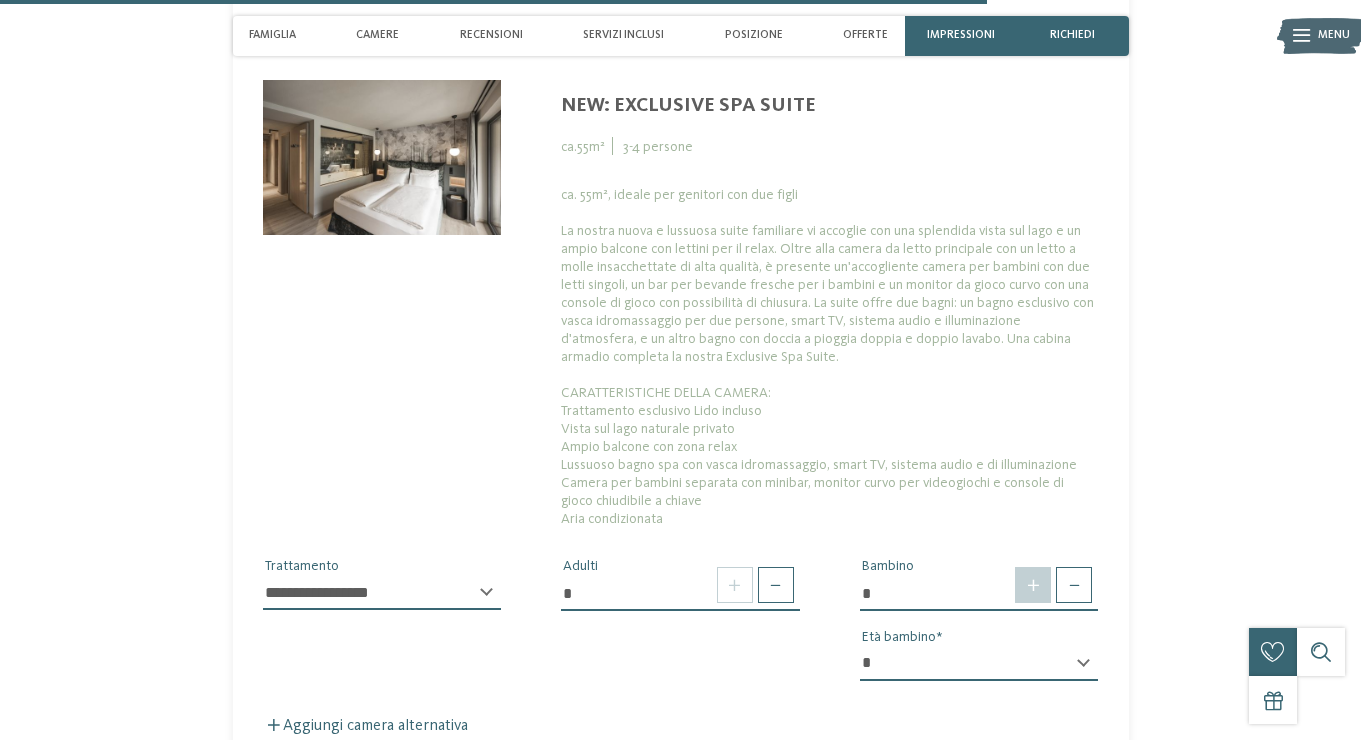 click at bounding box center (1033, 585) 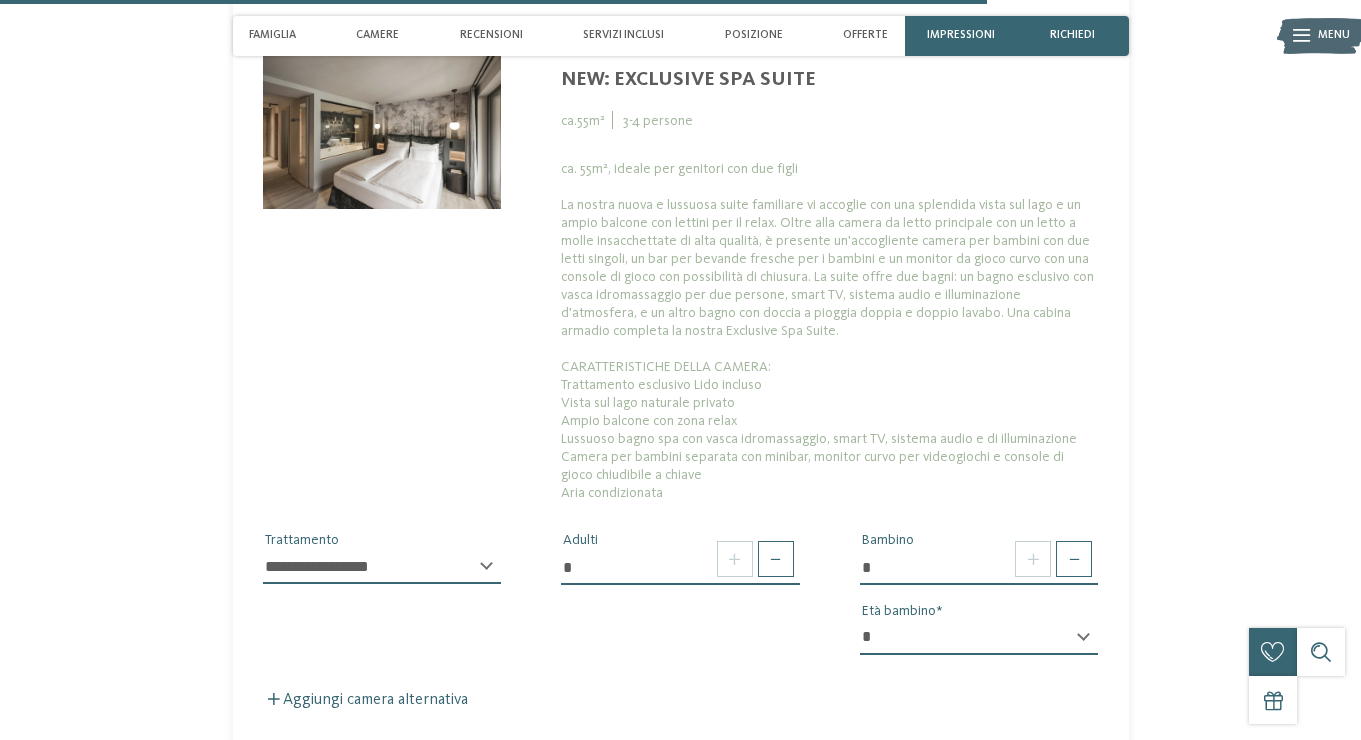 scroll, scrollTop: 4436, scrollLeft: 0, axis: vertical 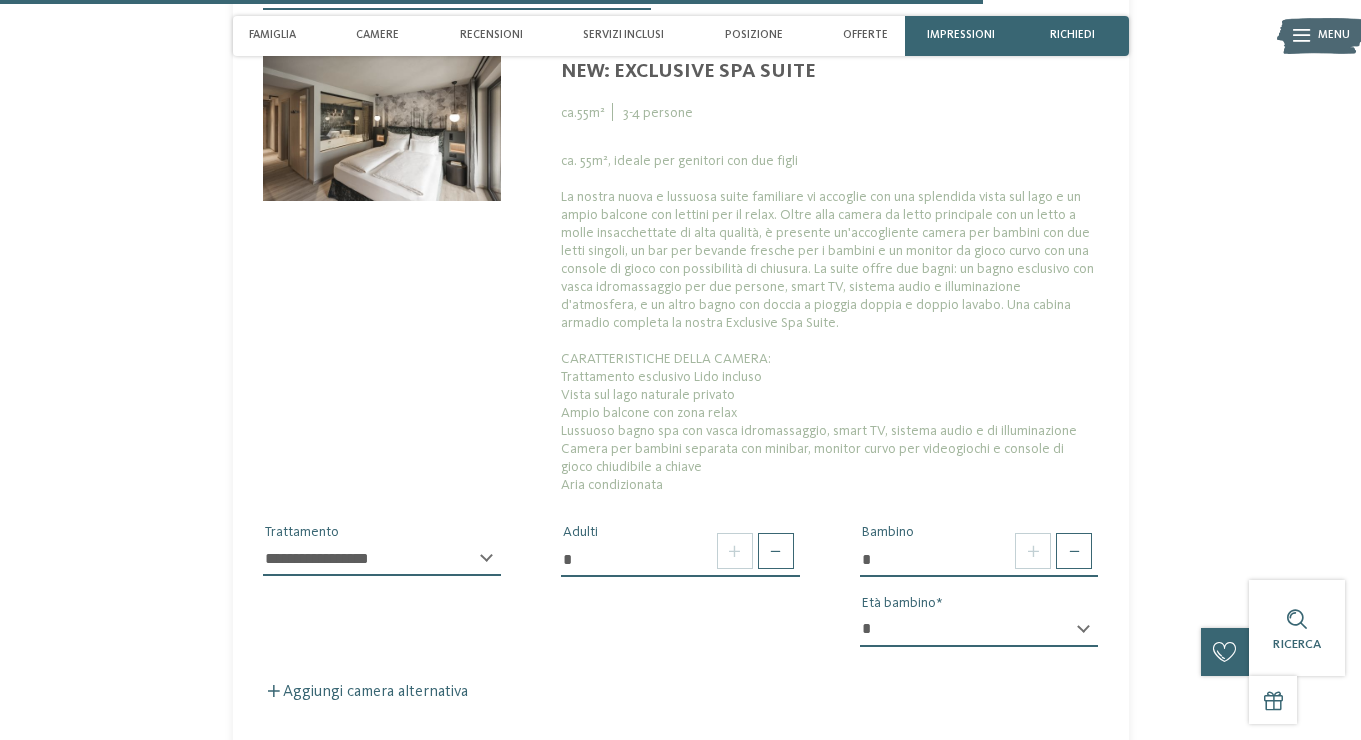 click on "* * * * * * * * * * * ** ** ** ** ** ** ** **" at bounding box center [979, 630] 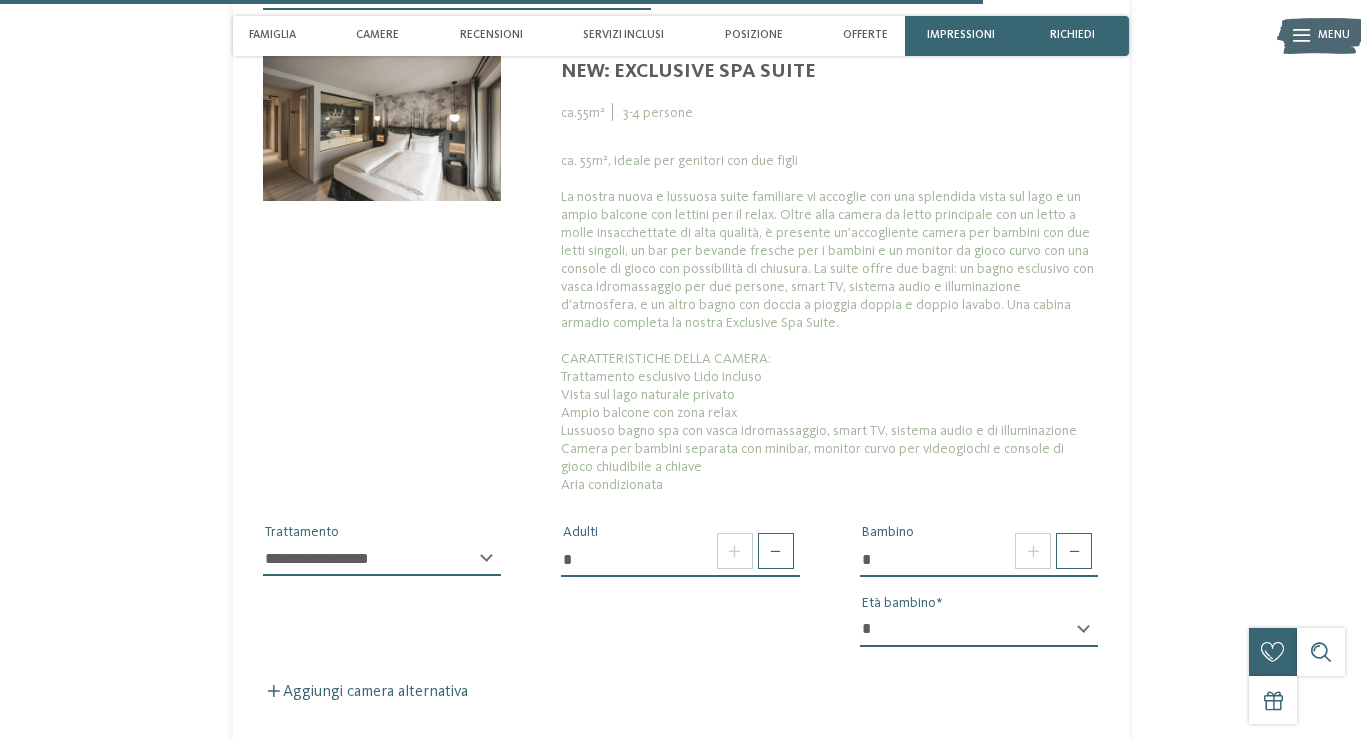 select on "*" 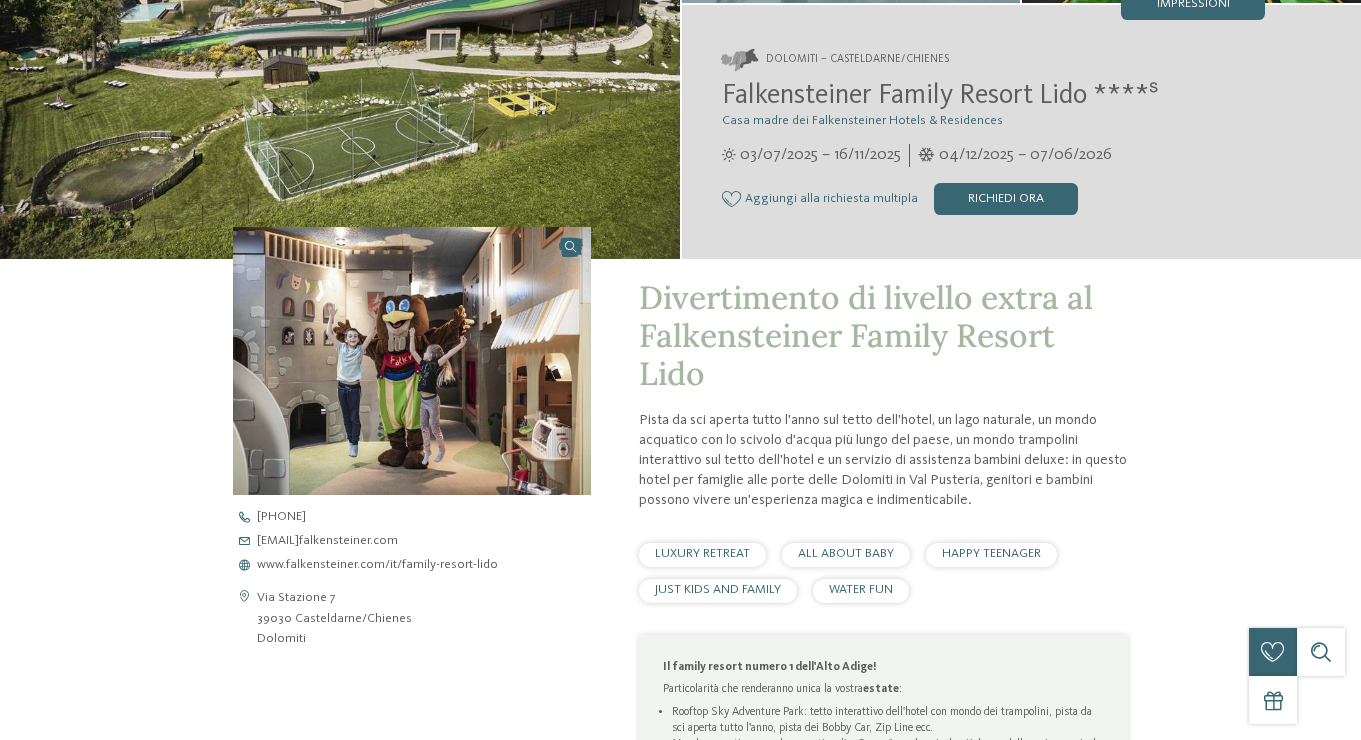 scroll, scrollTop: 0, scrollLeft: 0, axis: both 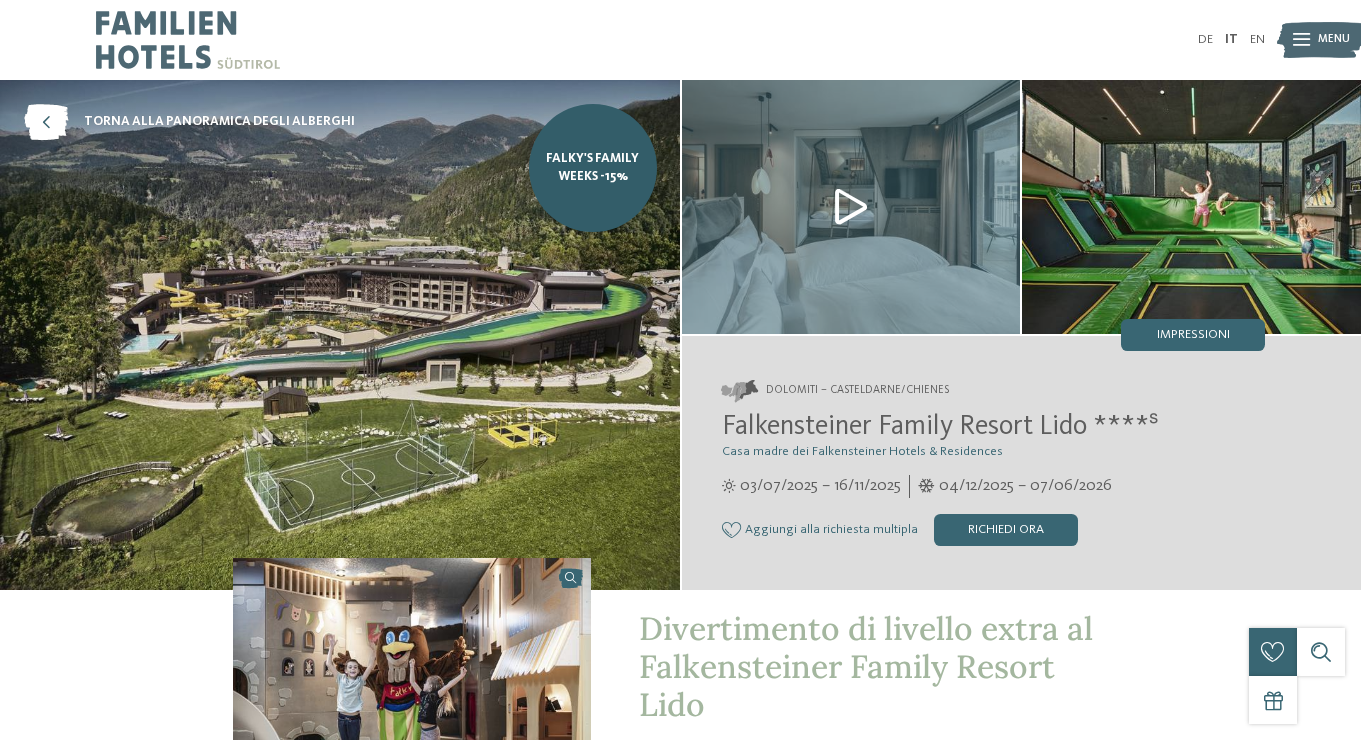 click on "Menu" at bounding box center (1334, 40) 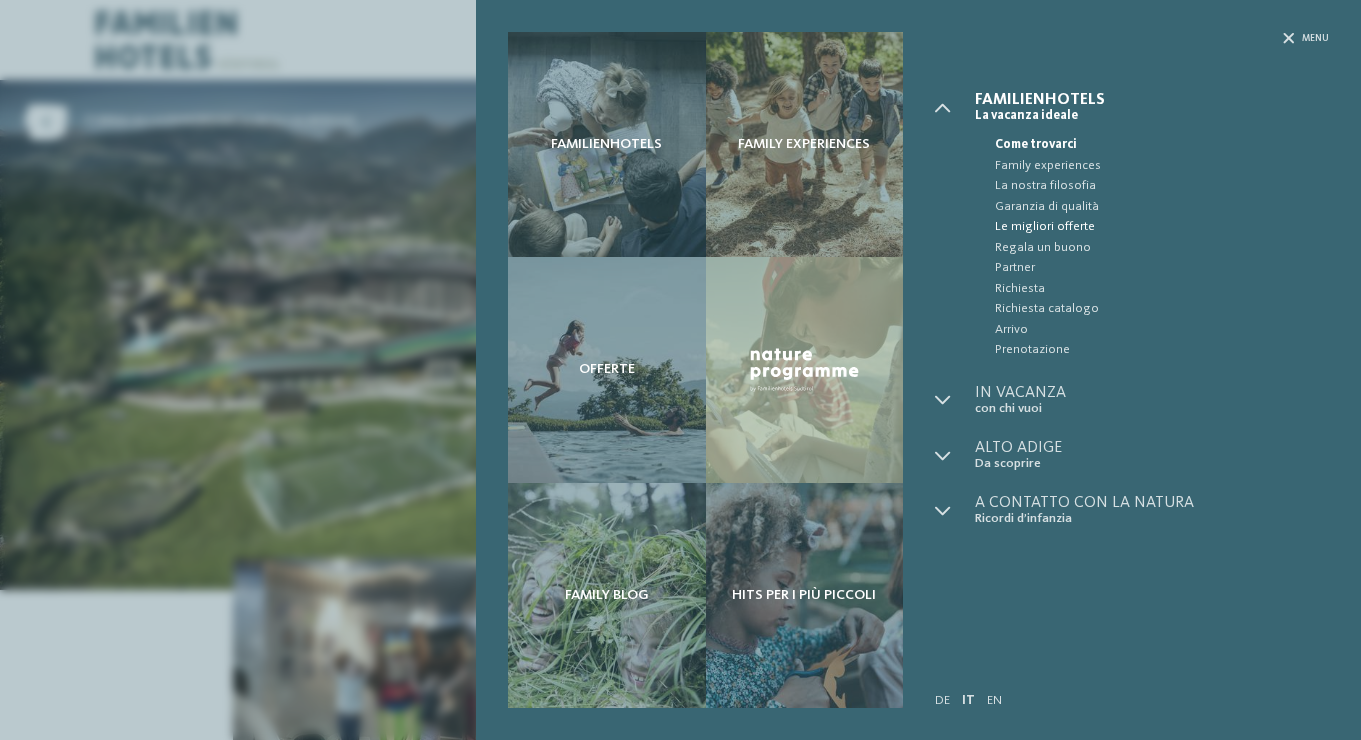 click on "Le migliori offerte" at bounding box center [1162, 227] 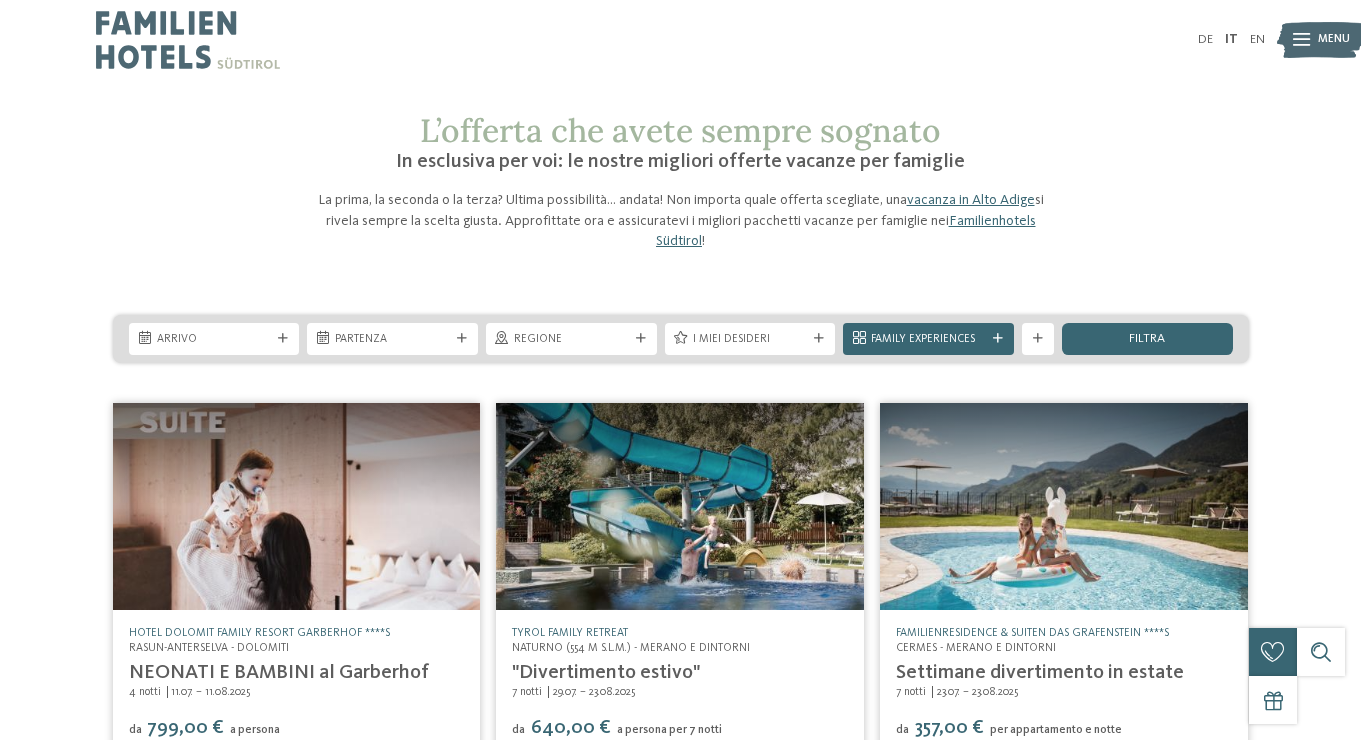 scroll, scrollTop: 0, scrollLeft: 0, axis: both 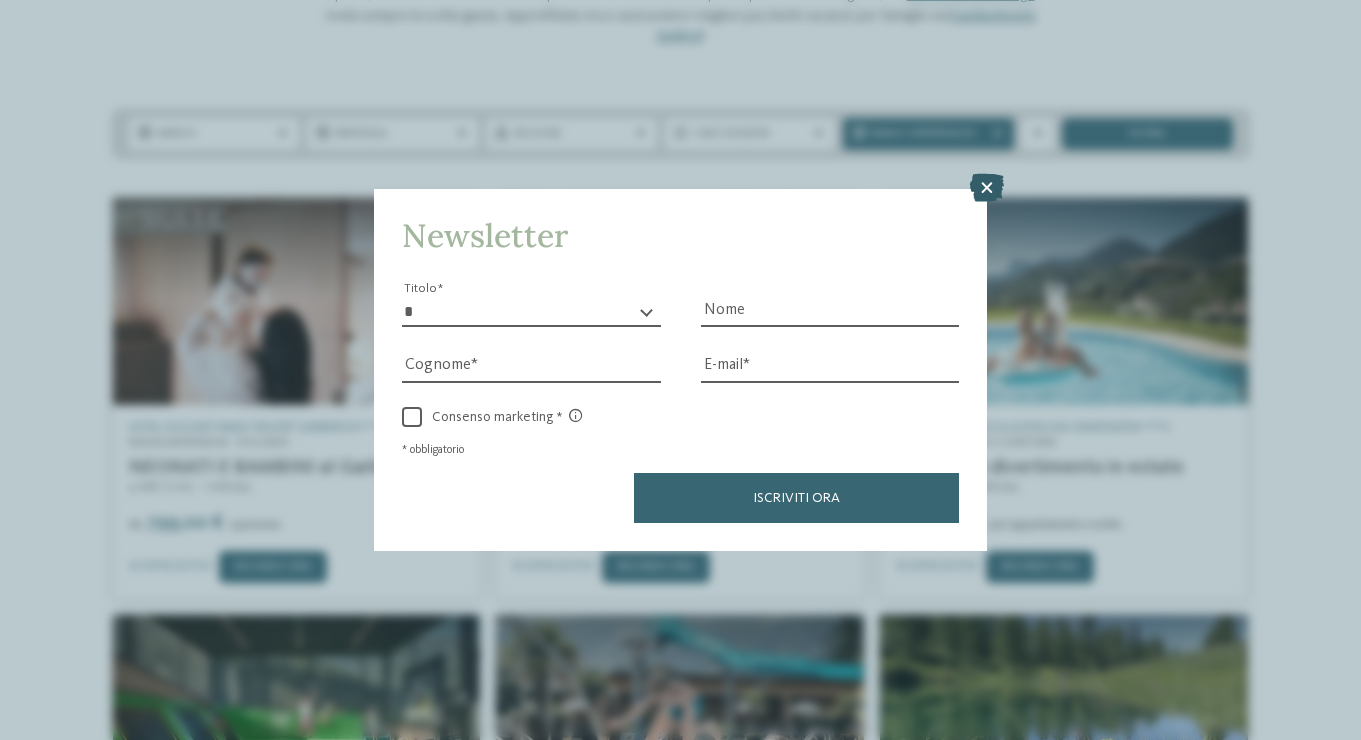 click at bounding box center (987, 188) 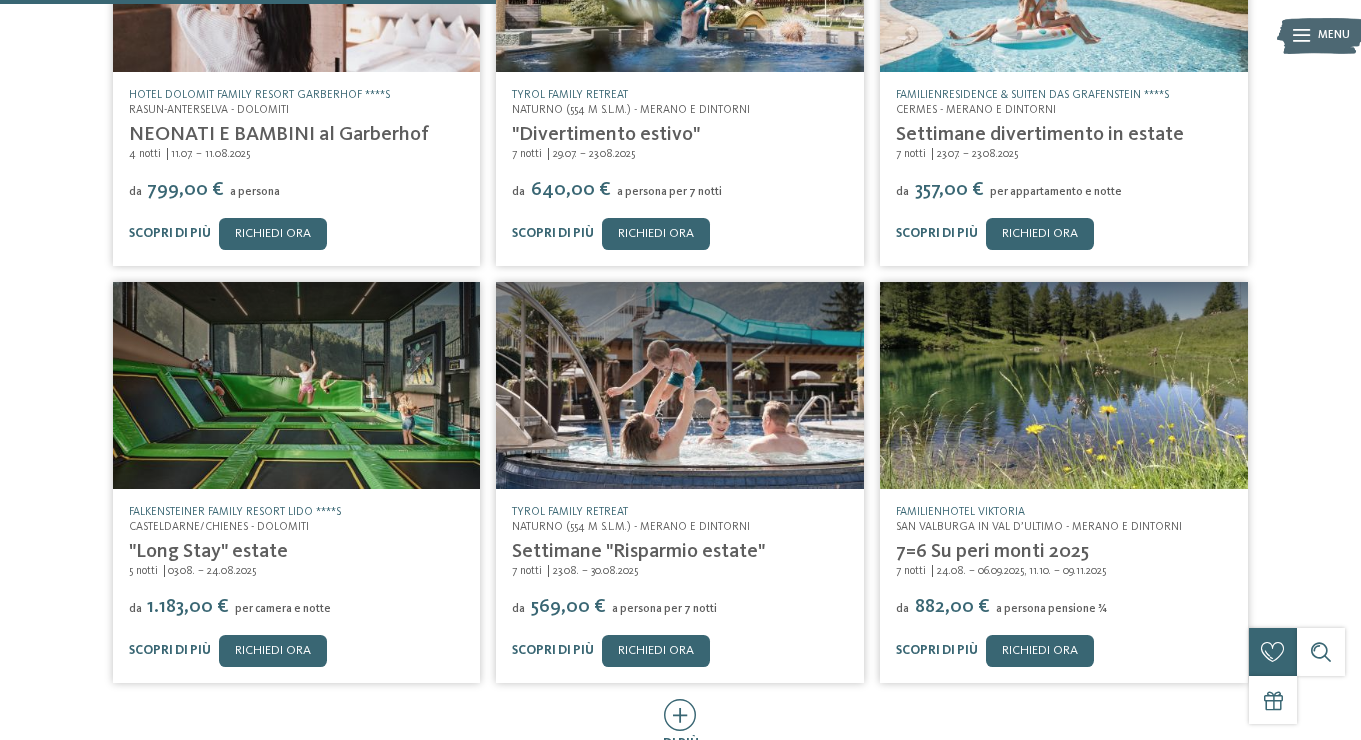 scroll, scrollTop: 547, scrollLeft: 0, axis: vertical 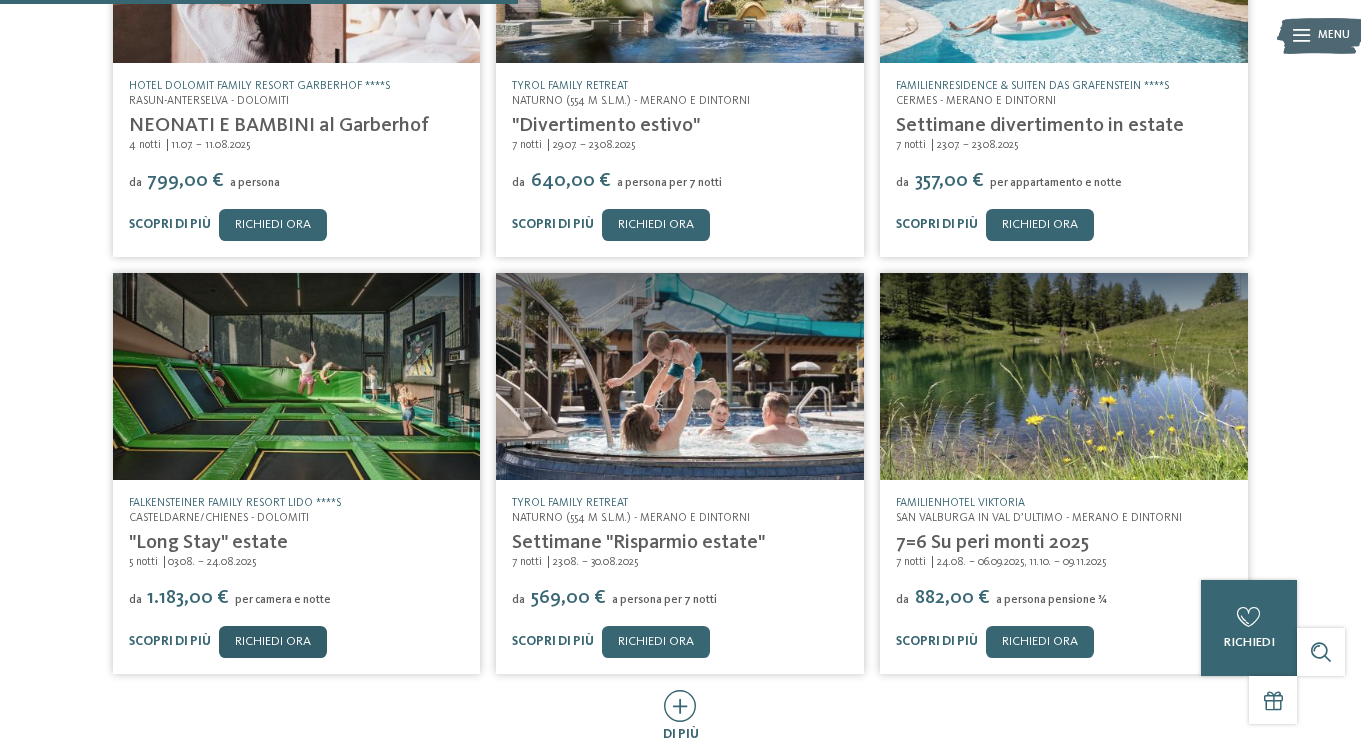 click on "Richiedi ora" at bounding box center (273, 642) 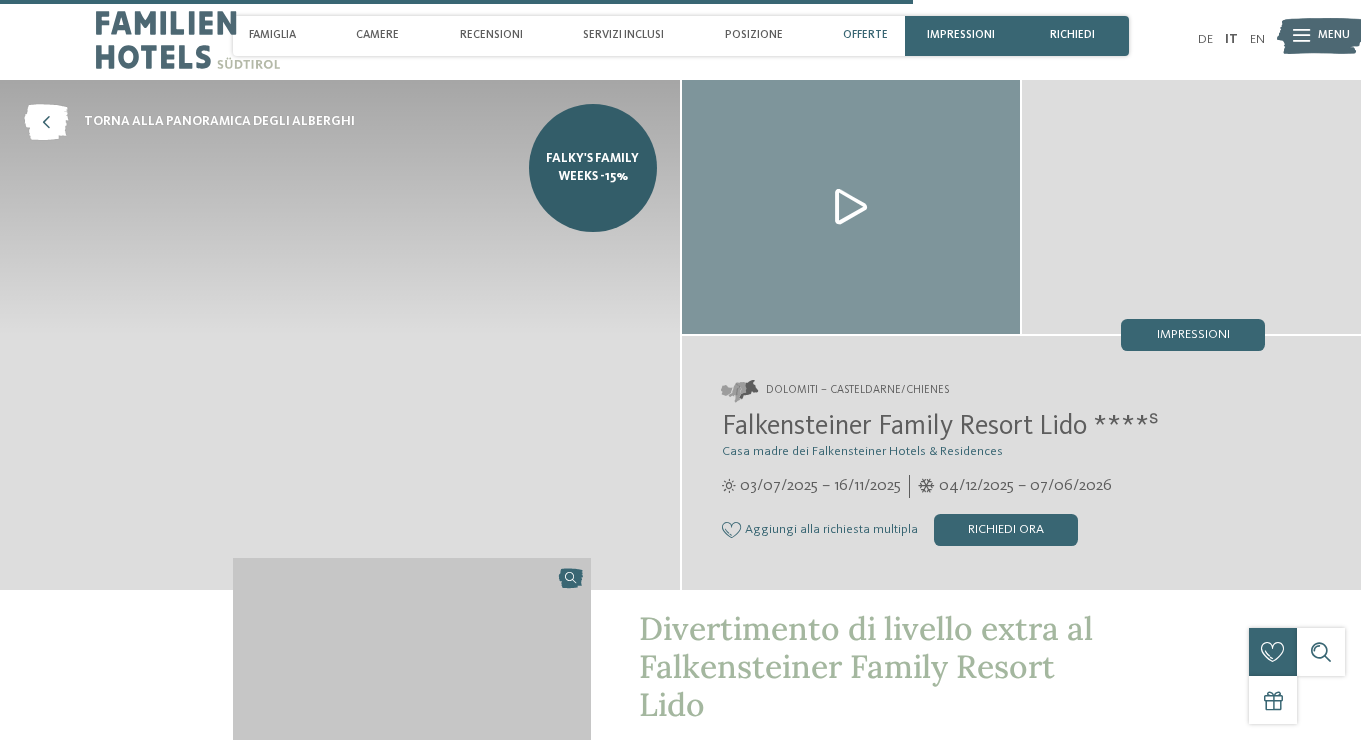scroll, scrollTop: 3873, scrollLeft: 0, axis: vertical 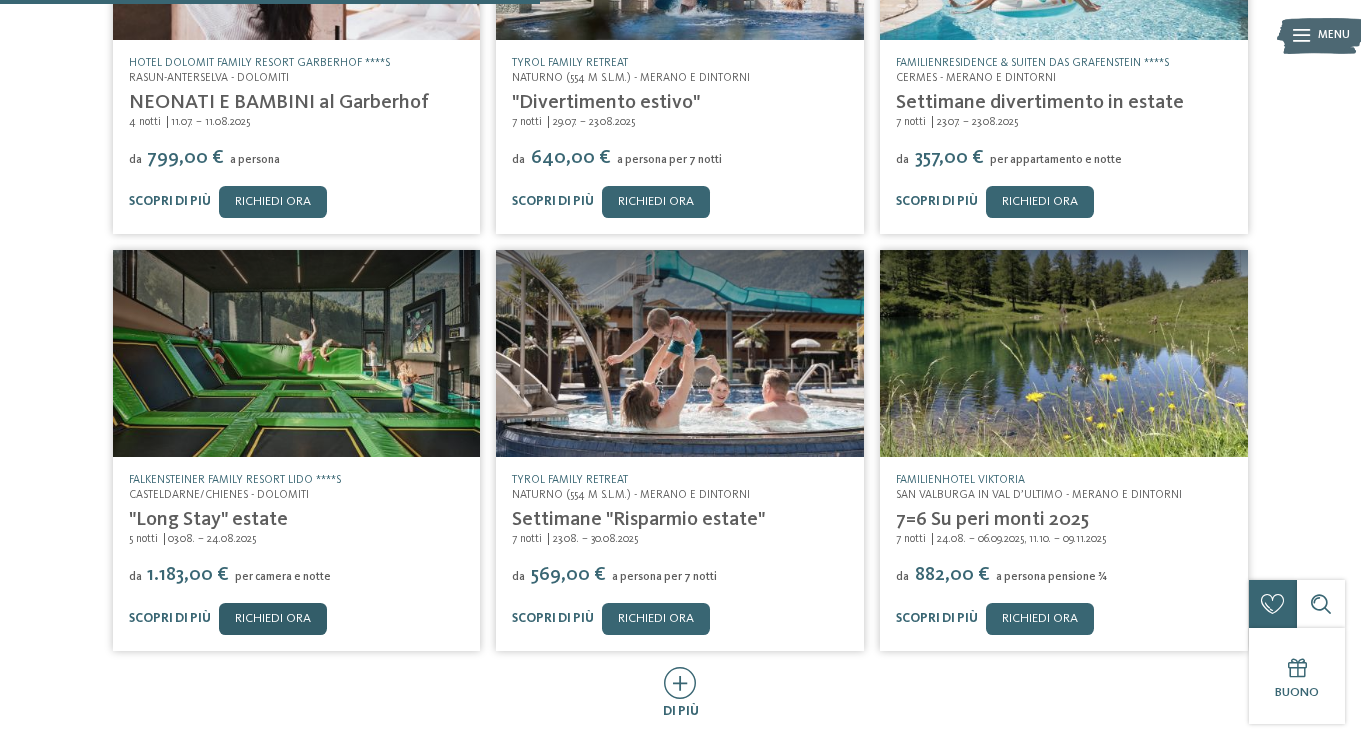 click on "Richiedi ora" at bounding box center [273, 619] 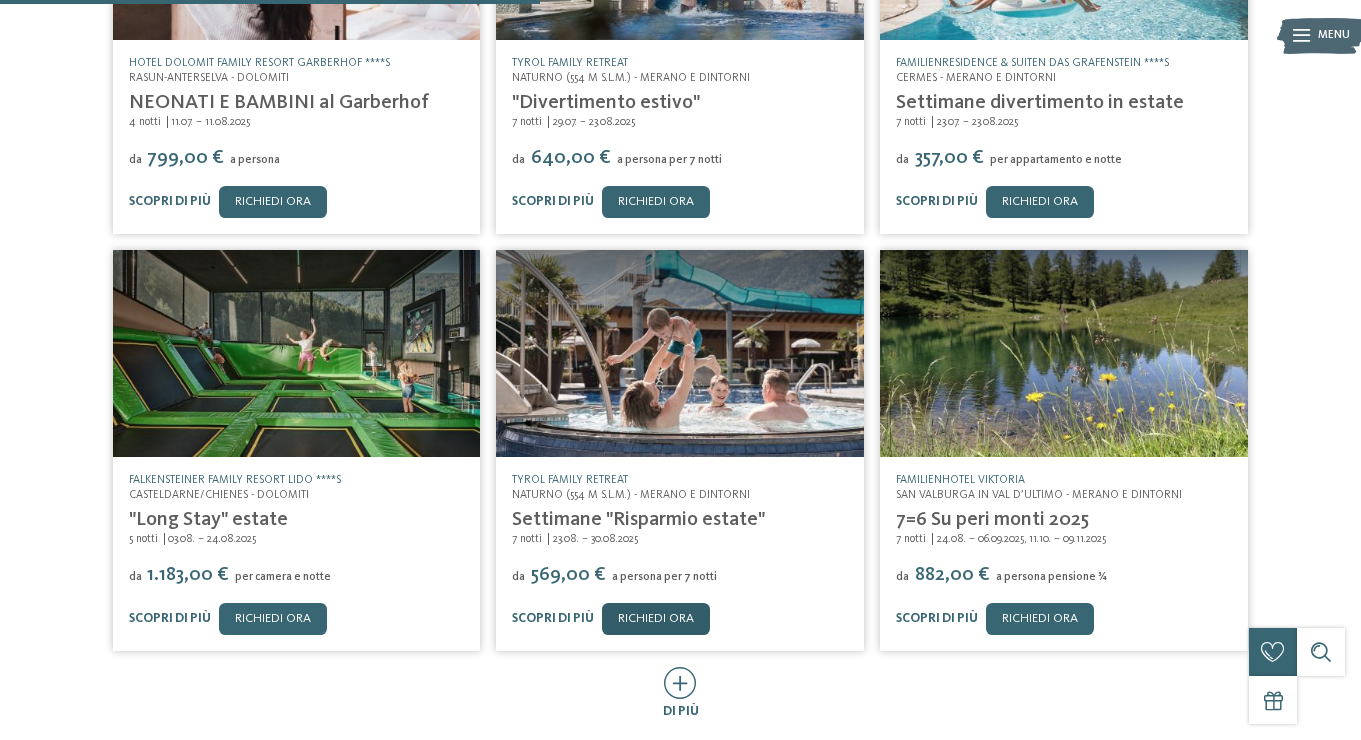 click on "Richiedi ora" at bounding box center [656, 619] 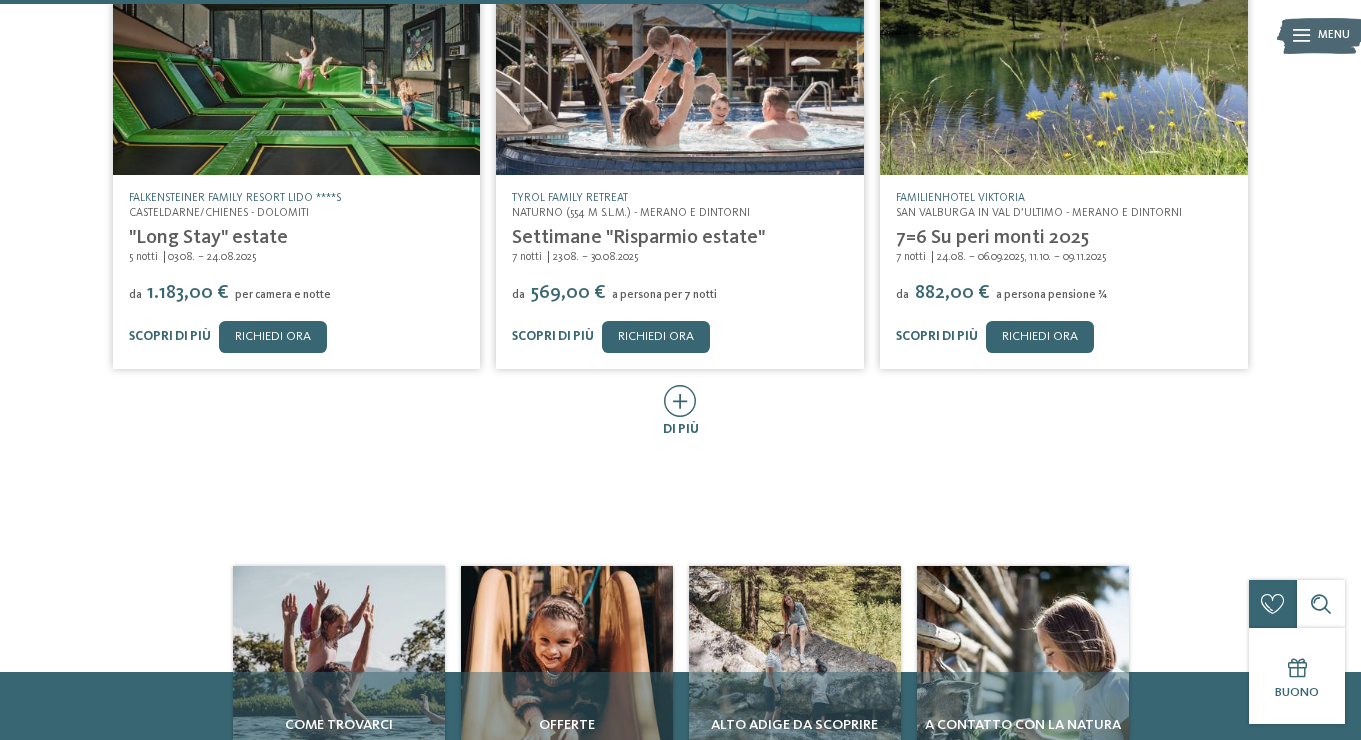 scroll, scrollTop: 856, scrollLeft: 0, axis: vertical 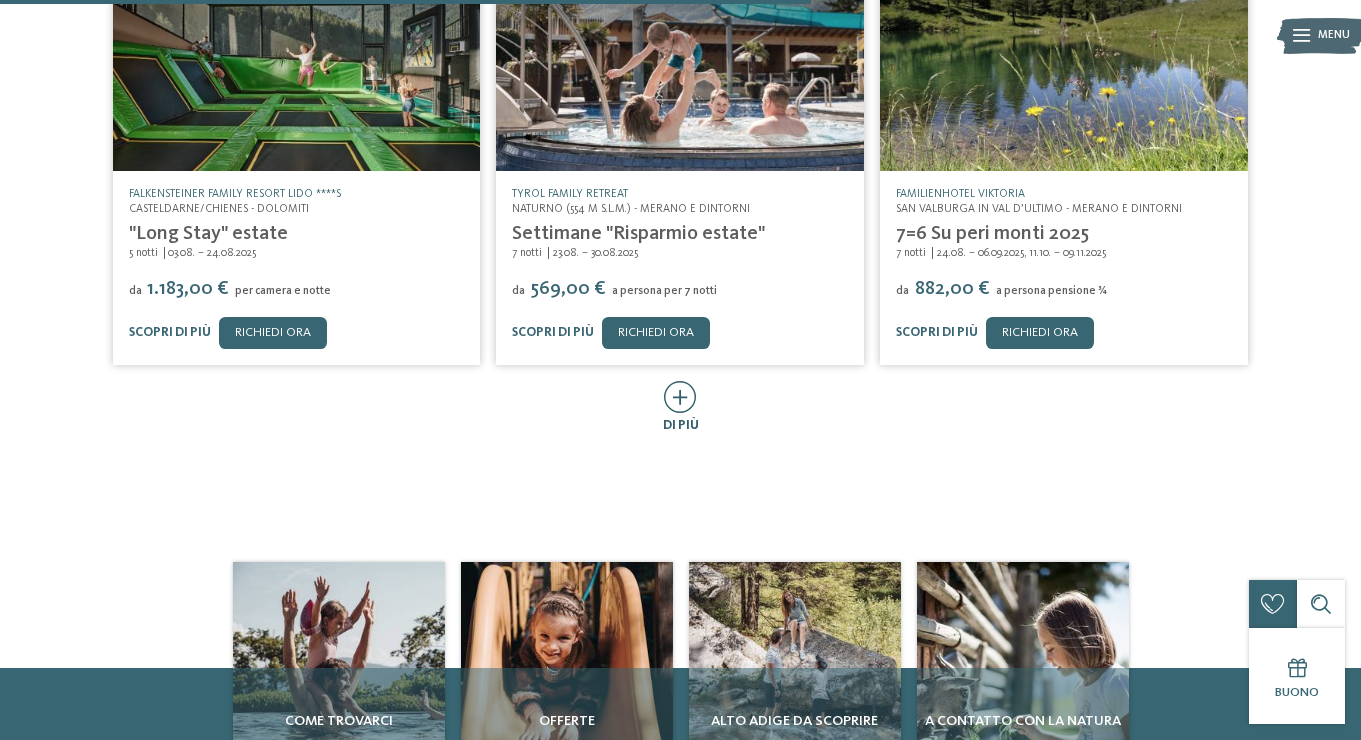 click at bounding box center (680, 397) 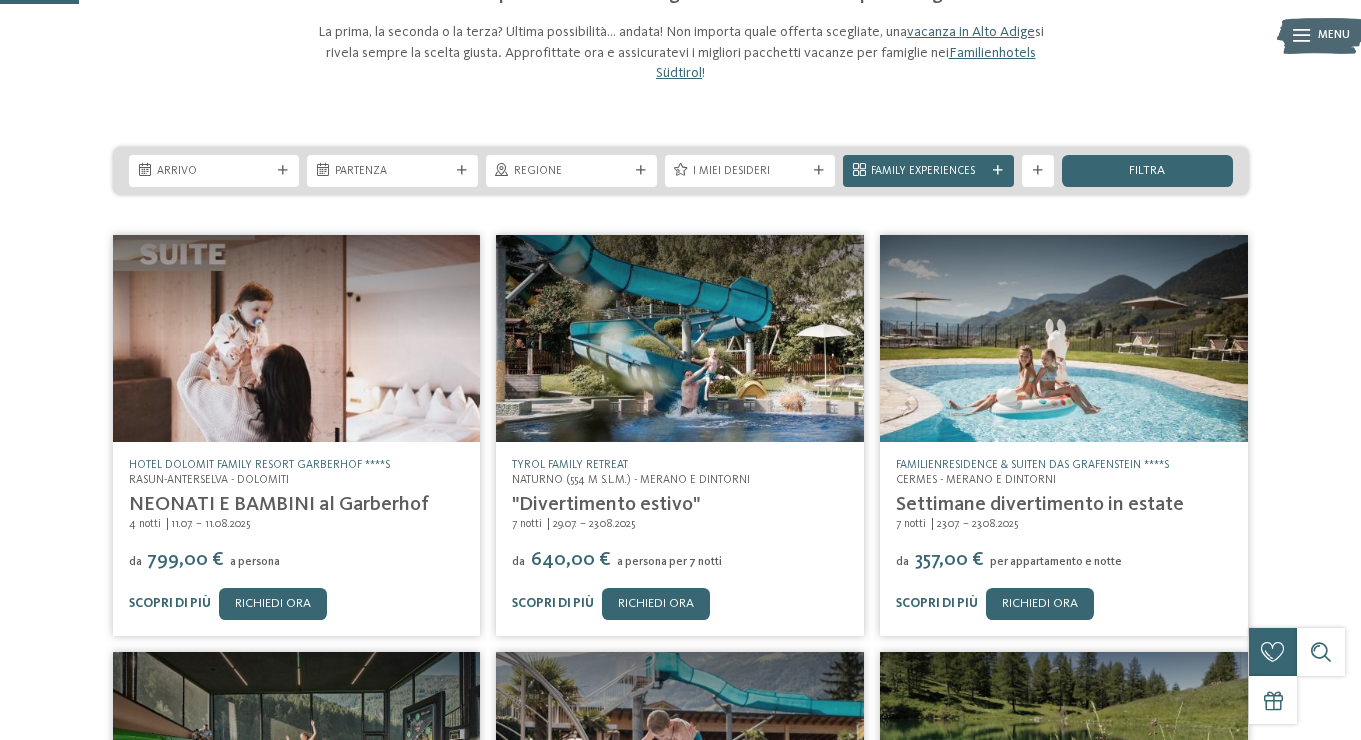 scroll, scrollTop: 186, scrollLeft: 0, axis: vertical 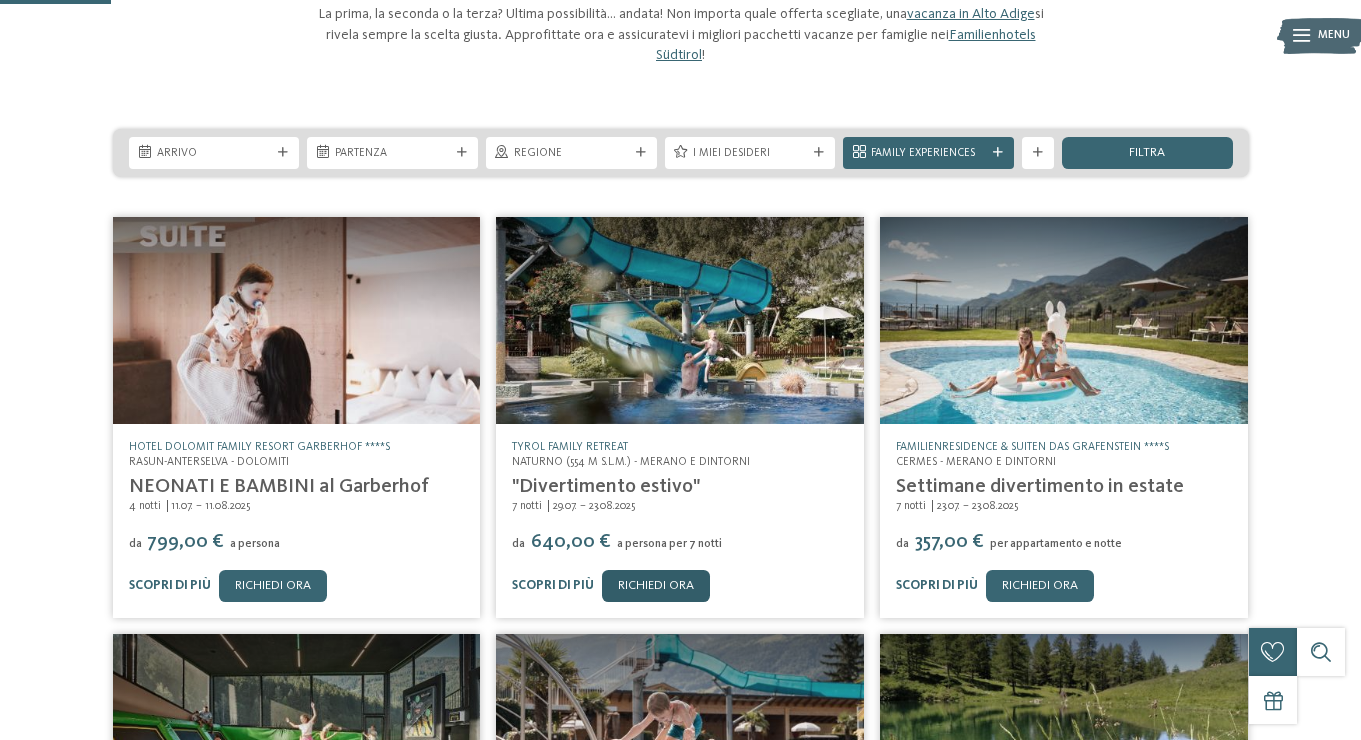 click on "Richiedi ora" at bounding box center [656, 586] 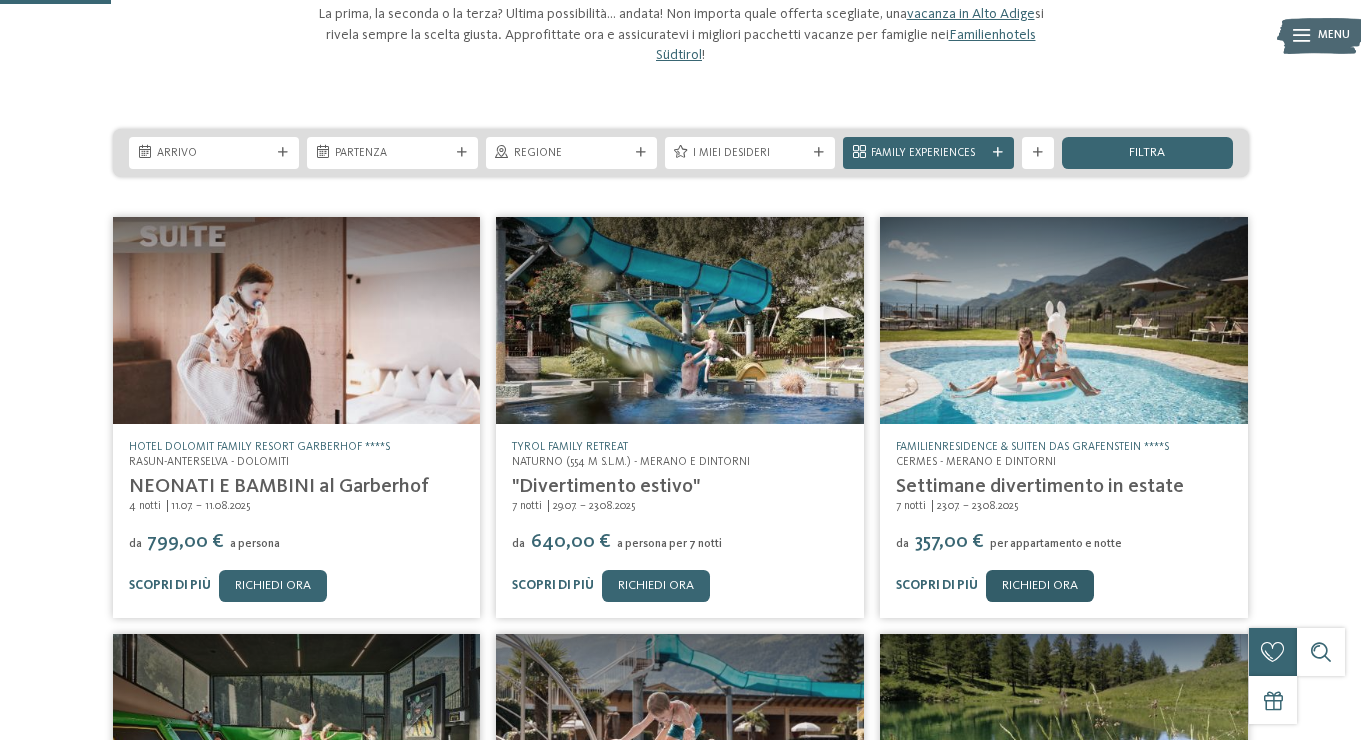 click on "Richiedi ora" at bounding box center [1040, 586] 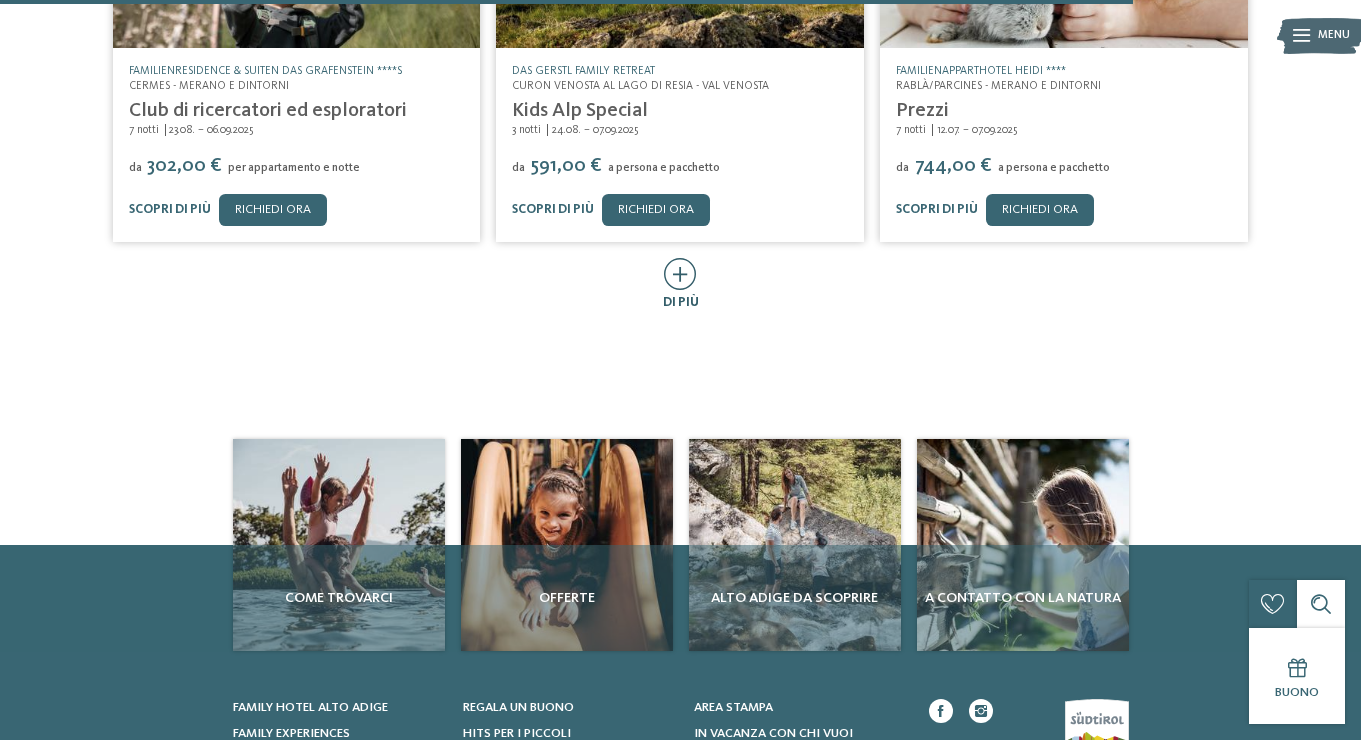 scroll, scrollTop: 1996, scrollLeft: 0, axis: vertical 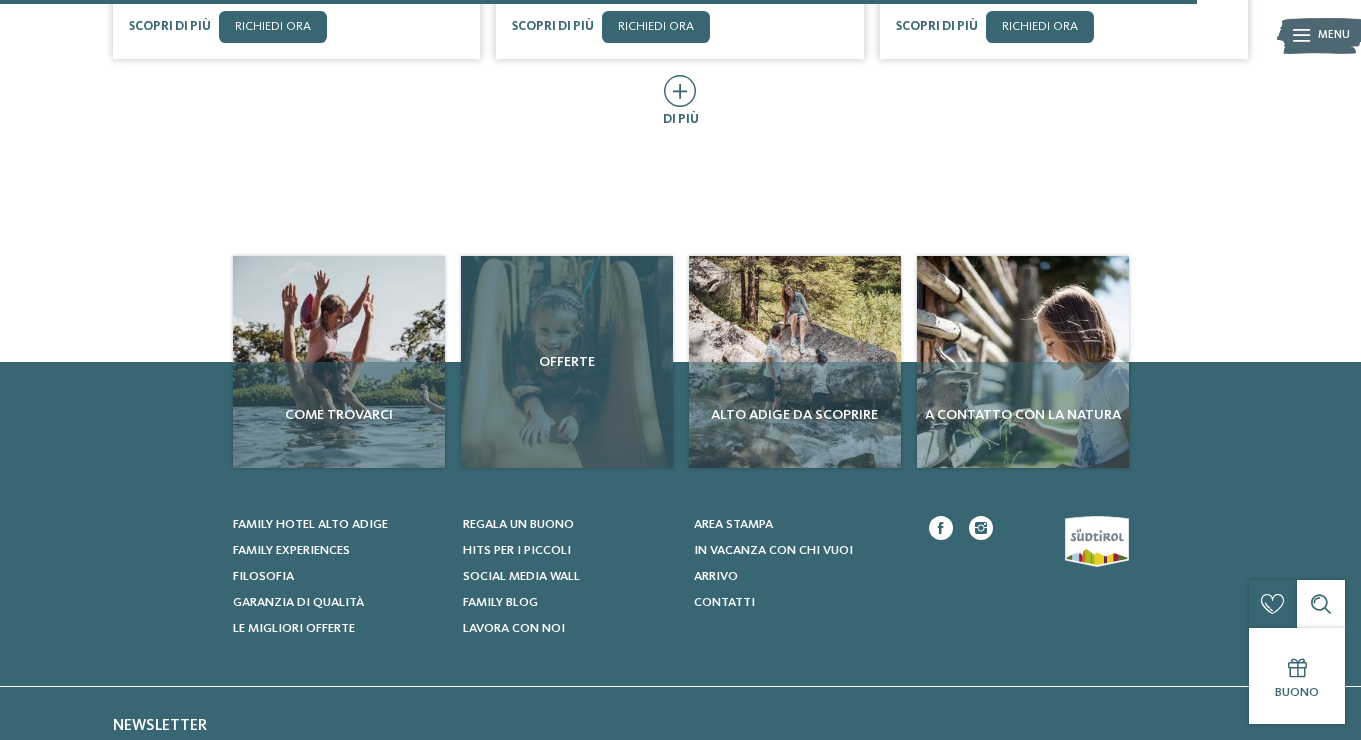 click on "Offerte" at bounding box center [567, 362] 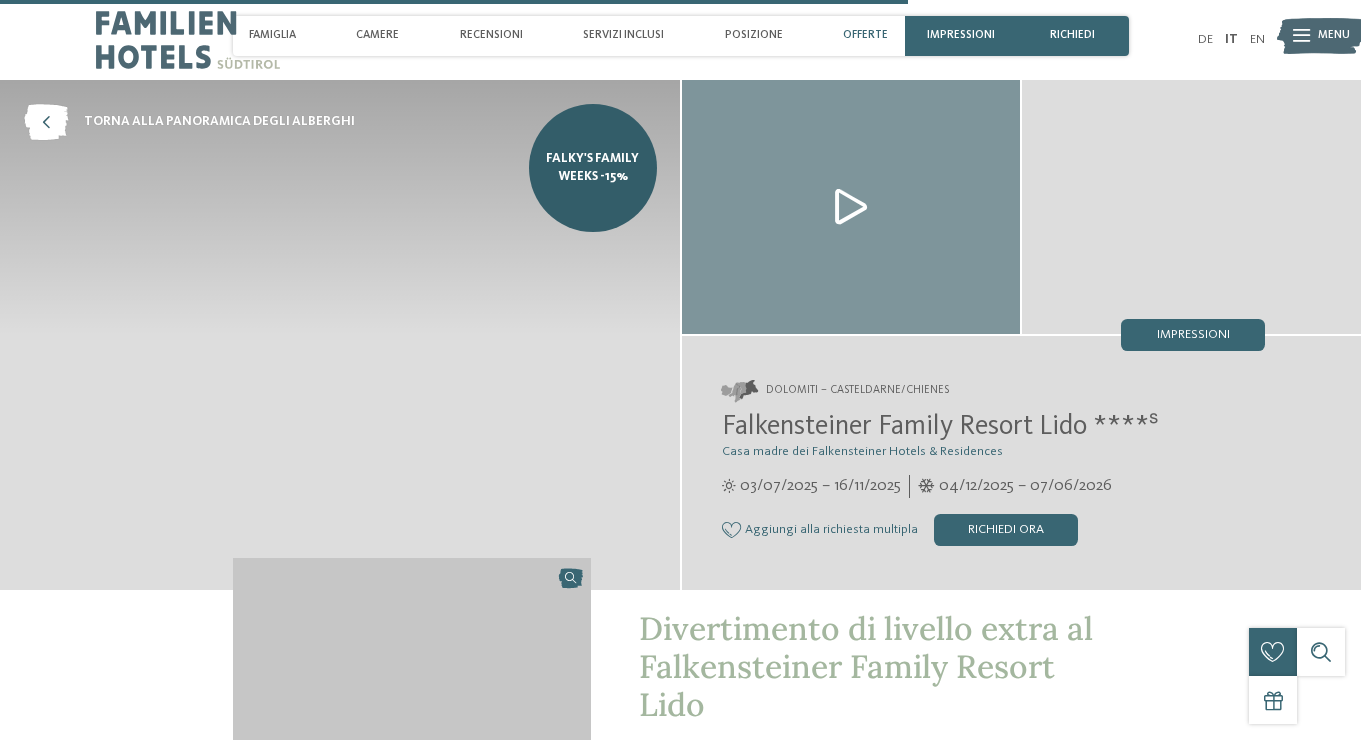 scroll, scrollTop: 3873, scrollLeft: 0, axis: vertical 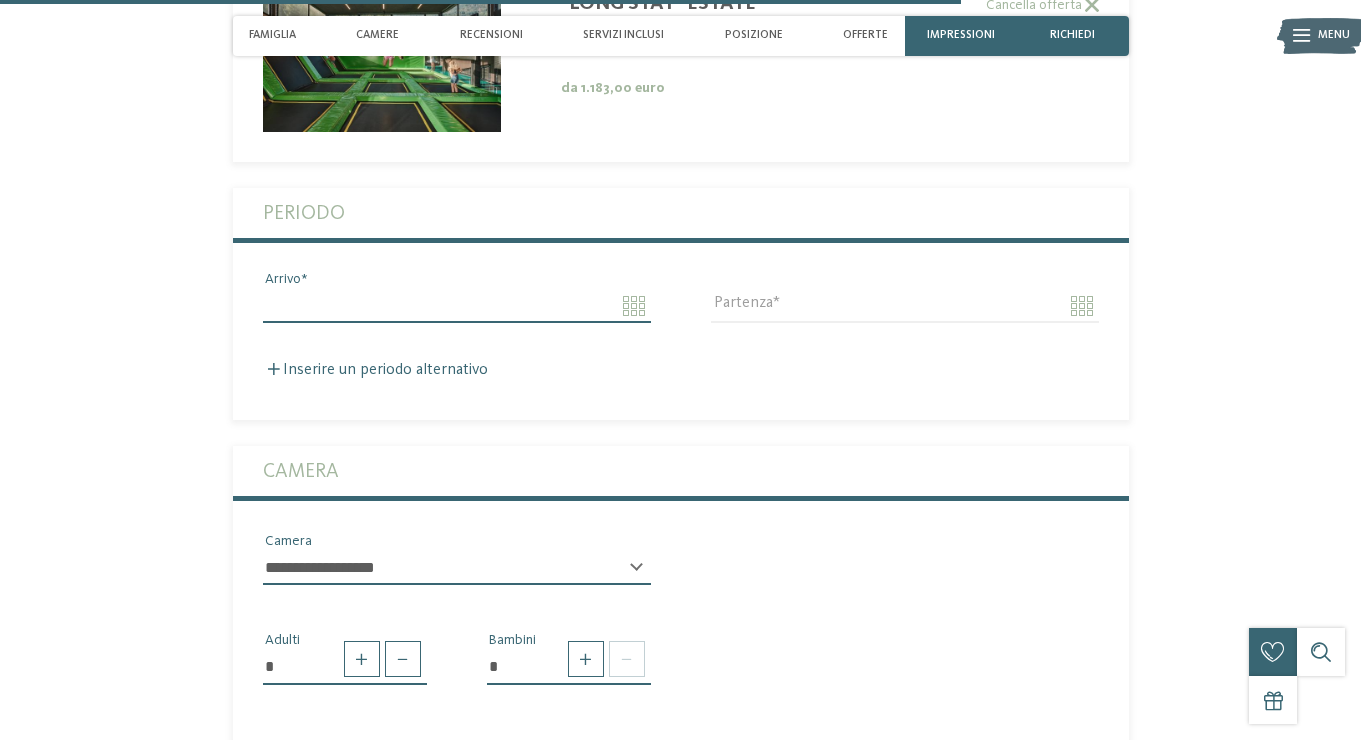 click on "Arrivo" at bounding box center [457, 306] 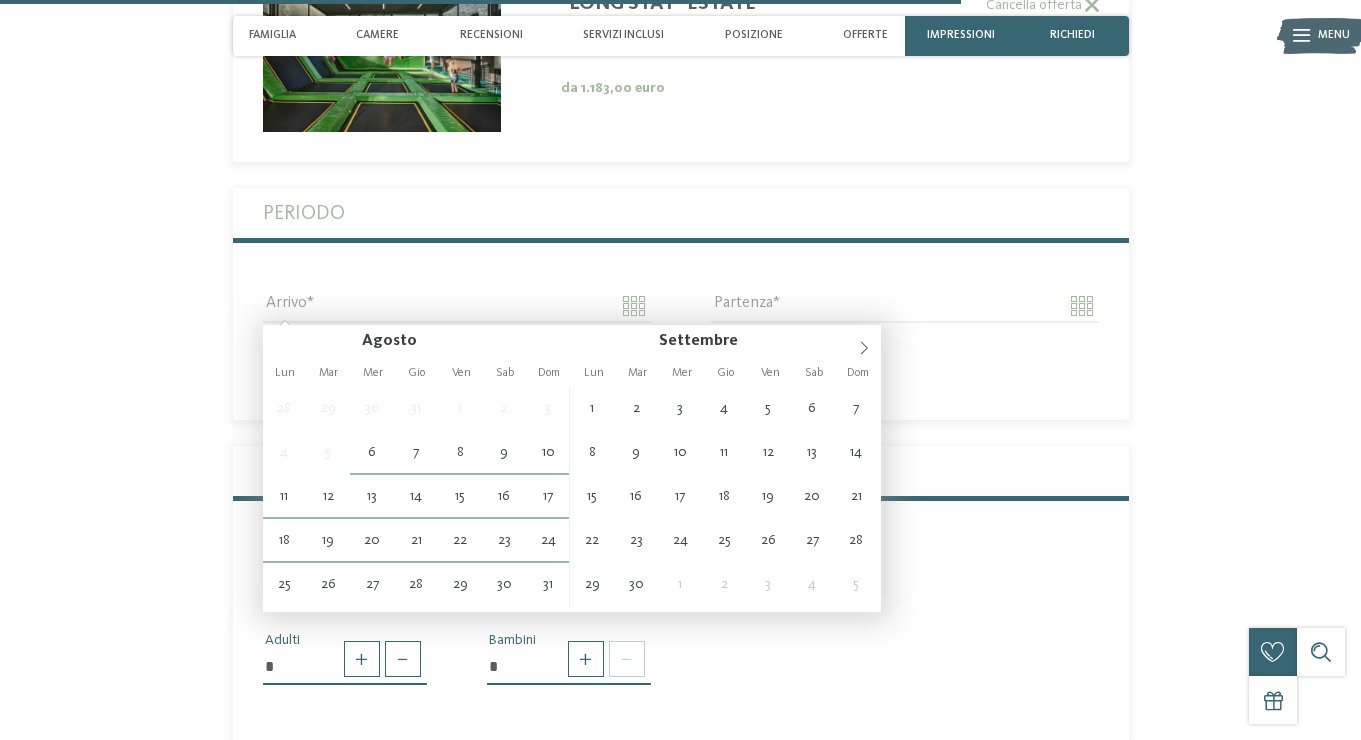 type on "**********" 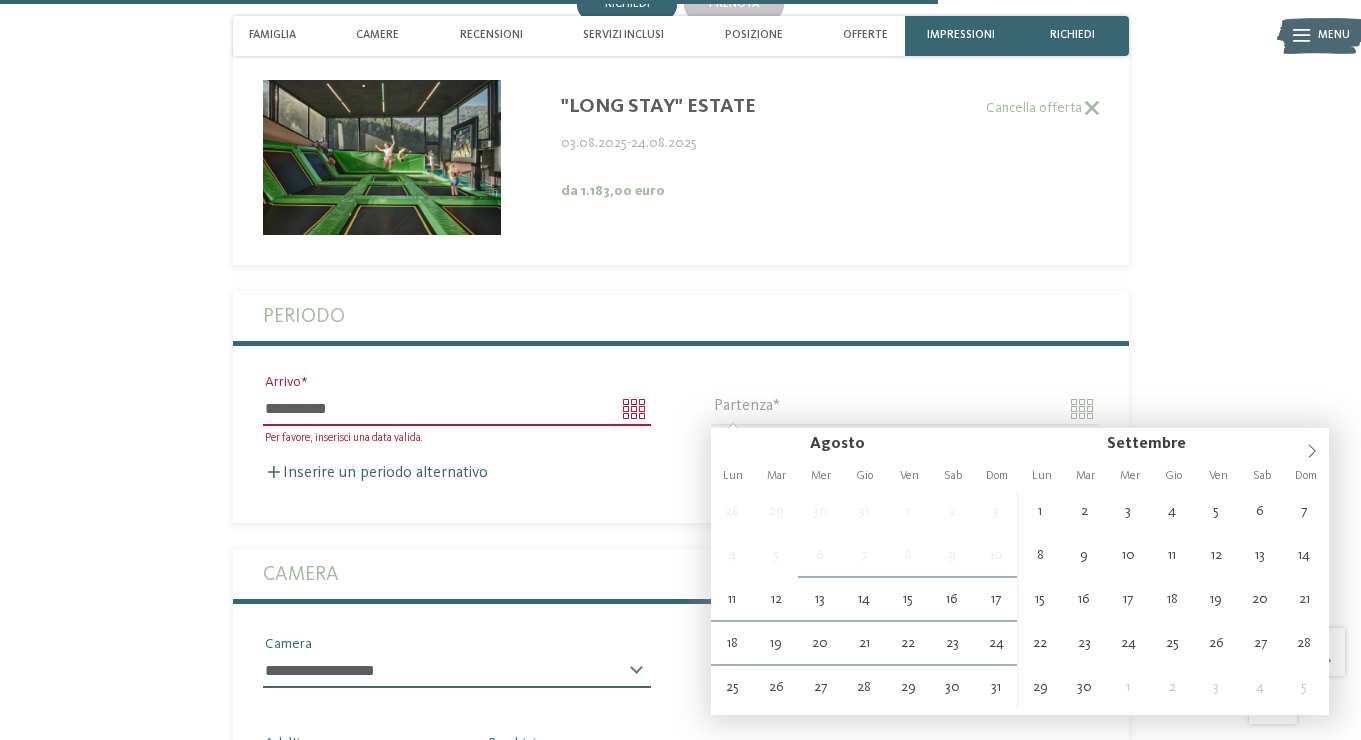 scroll, scrollTop: 4006, scrollLeft: 0, axis: vertical 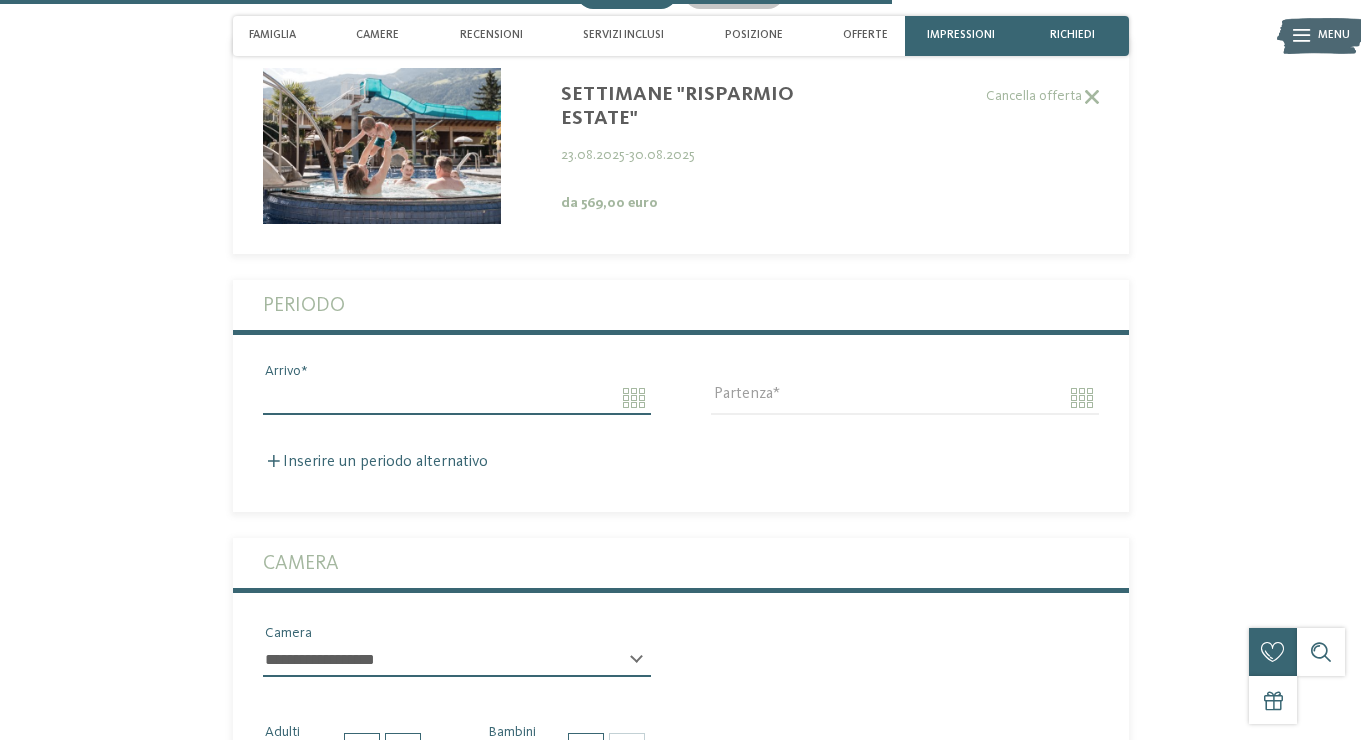 click on "Arrivo" at bounding box center [457, 398] 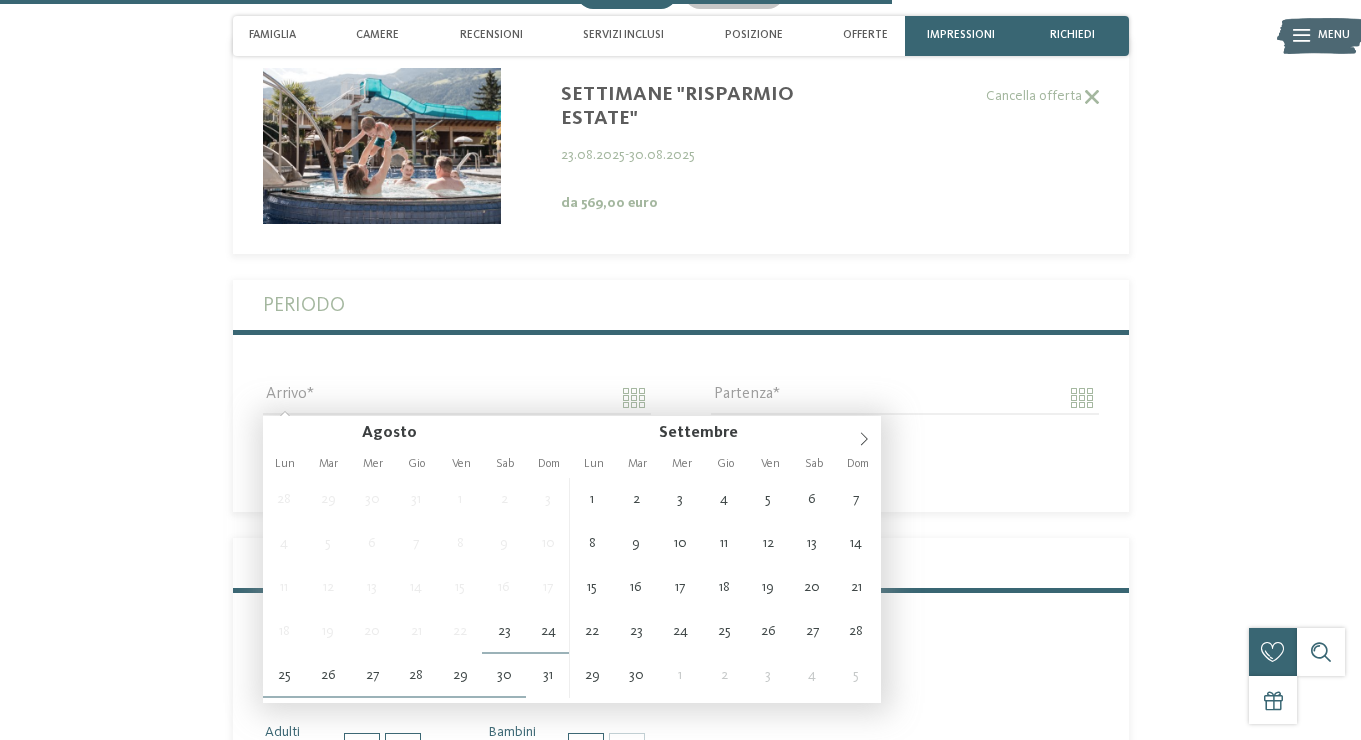 click on "Periodo" at bounding box center [681, 305] 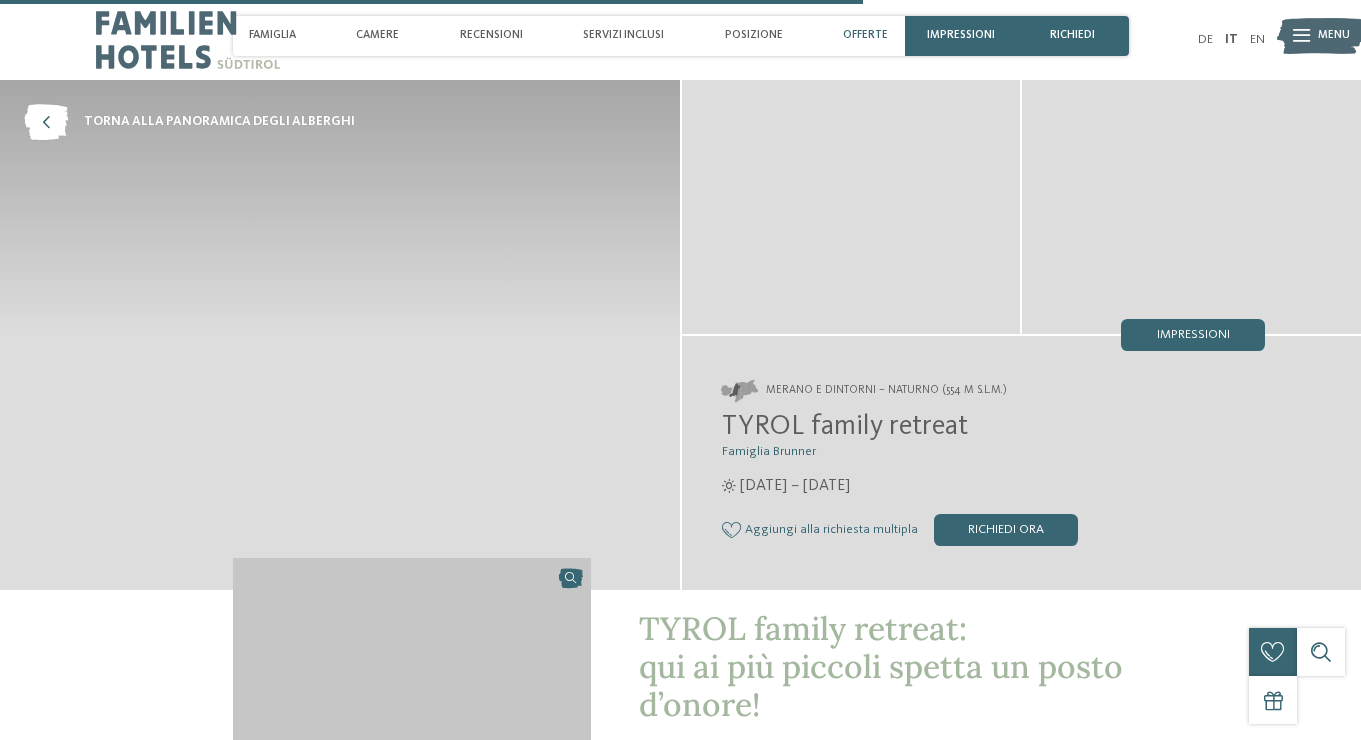 scroll, scrollTop: 3286, scrollLeft: 0, axis: vertical 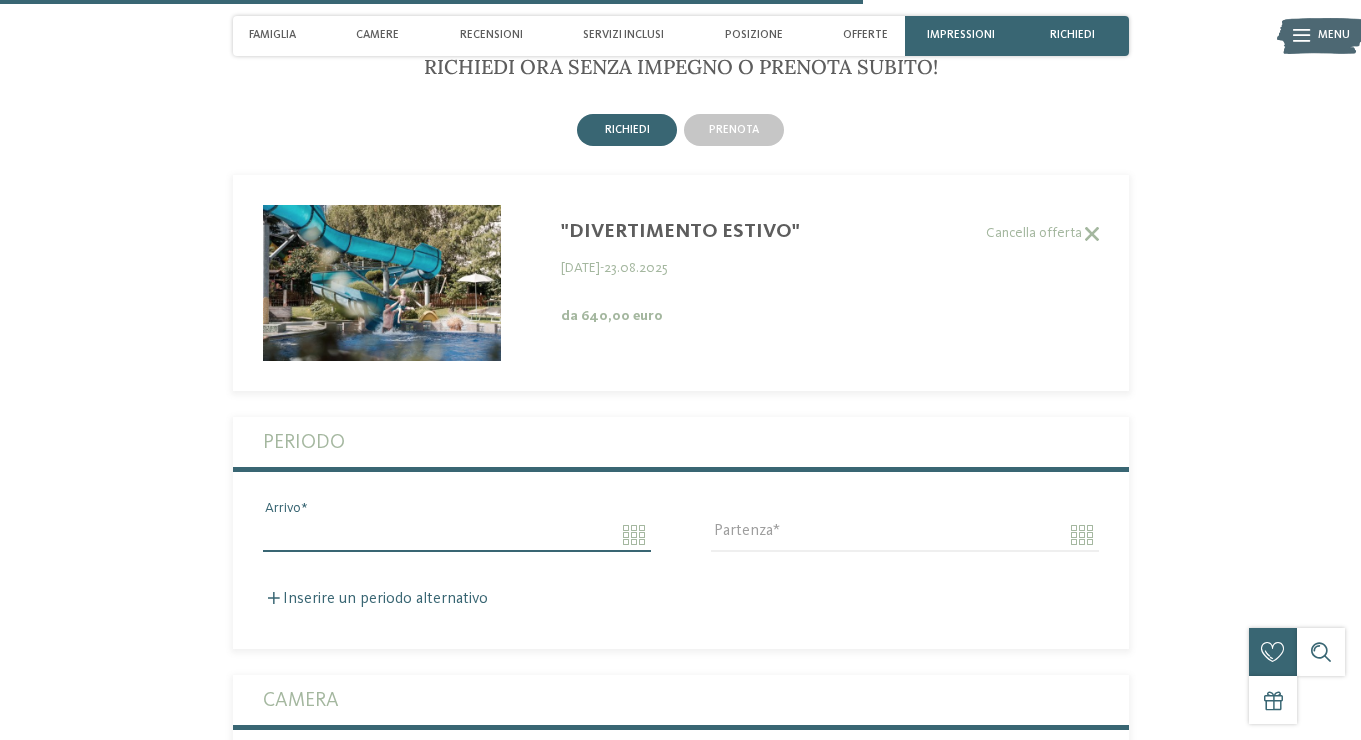 click on "Arrivo" at bounding box center [457, 535] 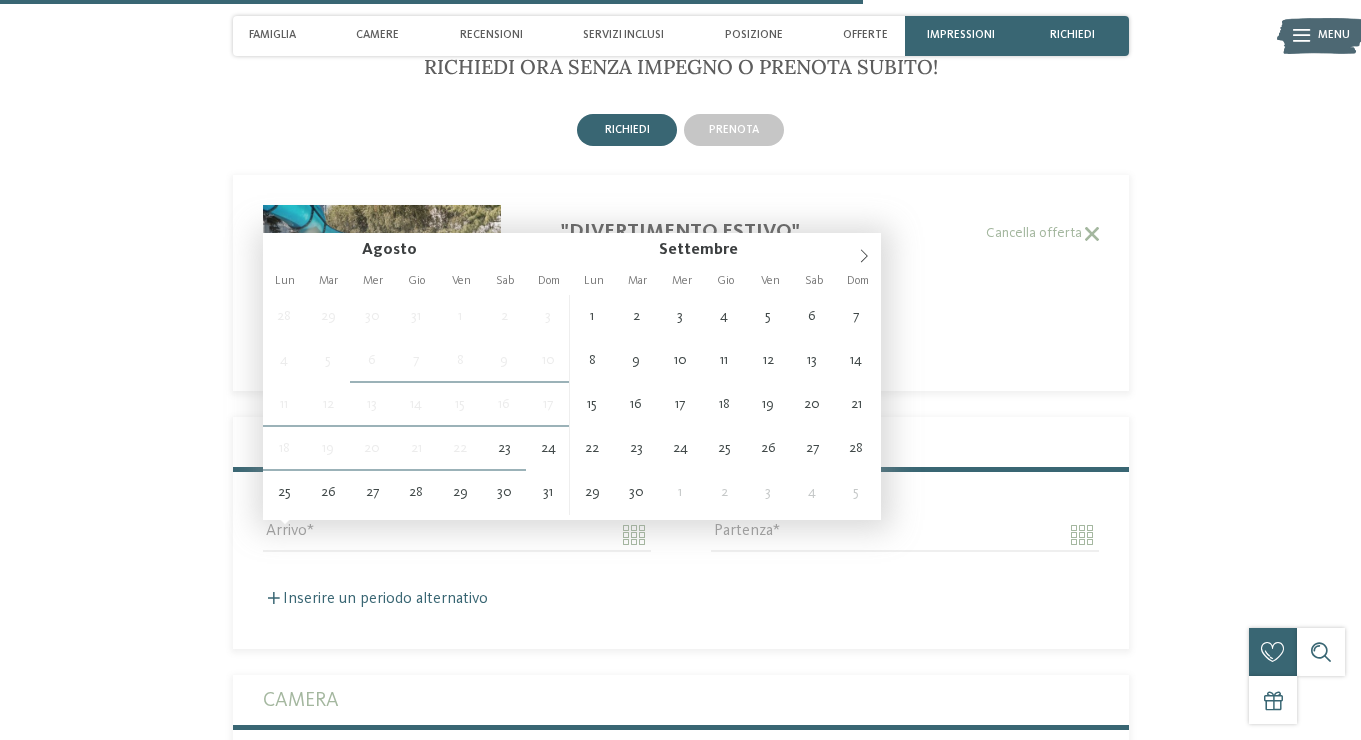 click on "Cancella offerta" at bounding box center (666, 190) 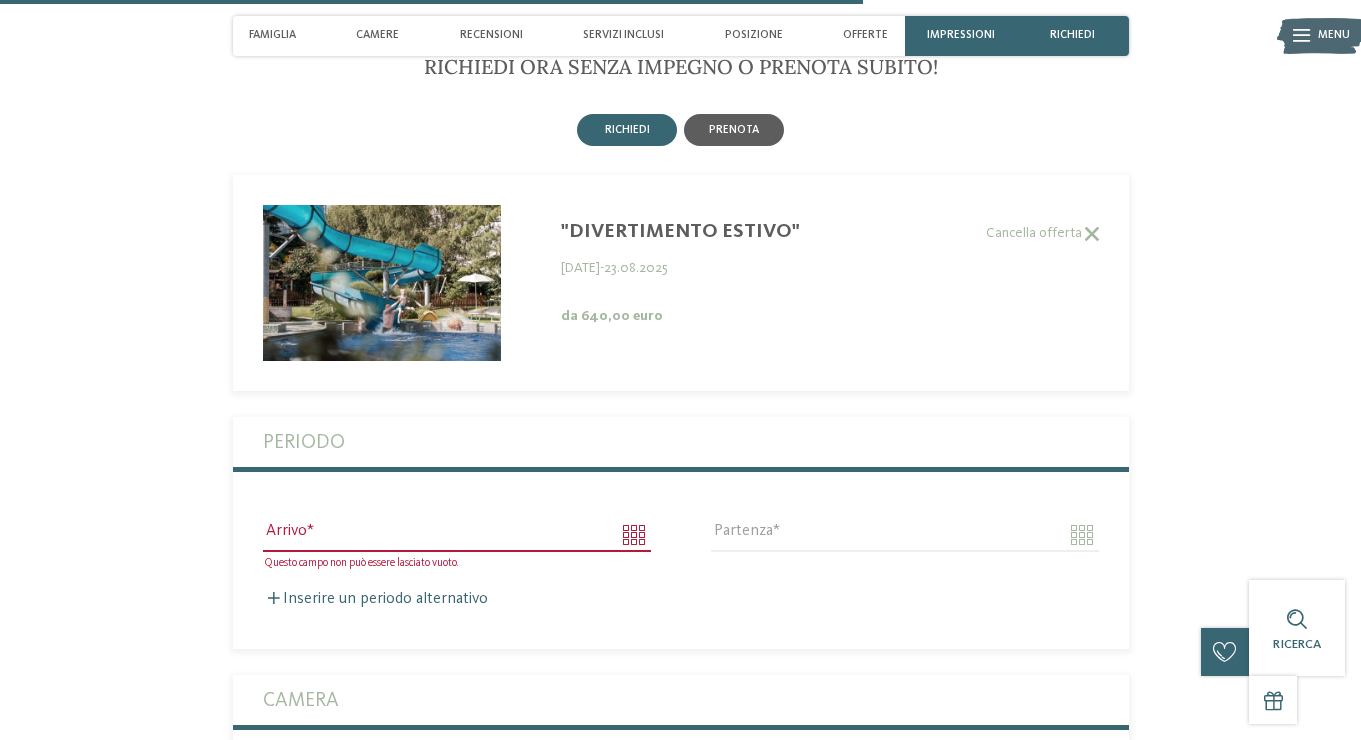 click on "prenota" at bounding box center (734, 130) 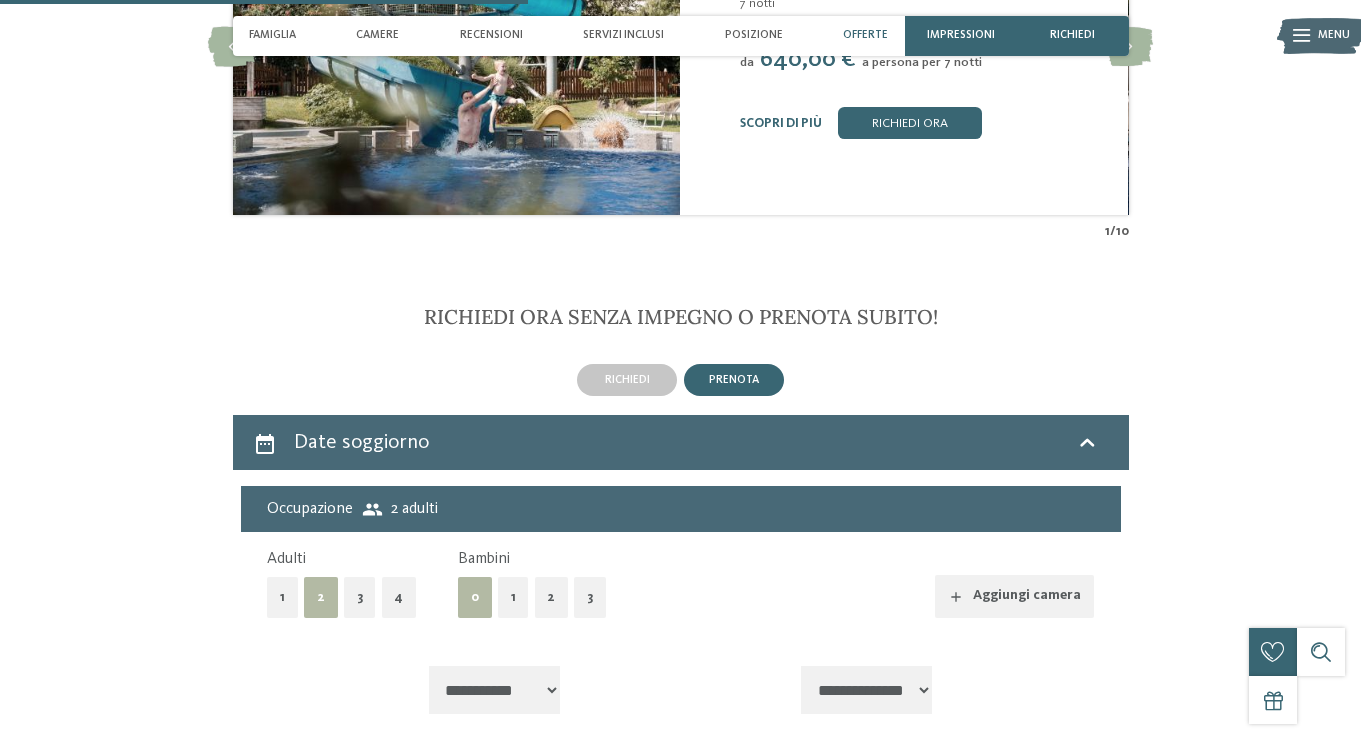 scroll, scrollTop: 3038, scrollLeft: 0, axis: vertical 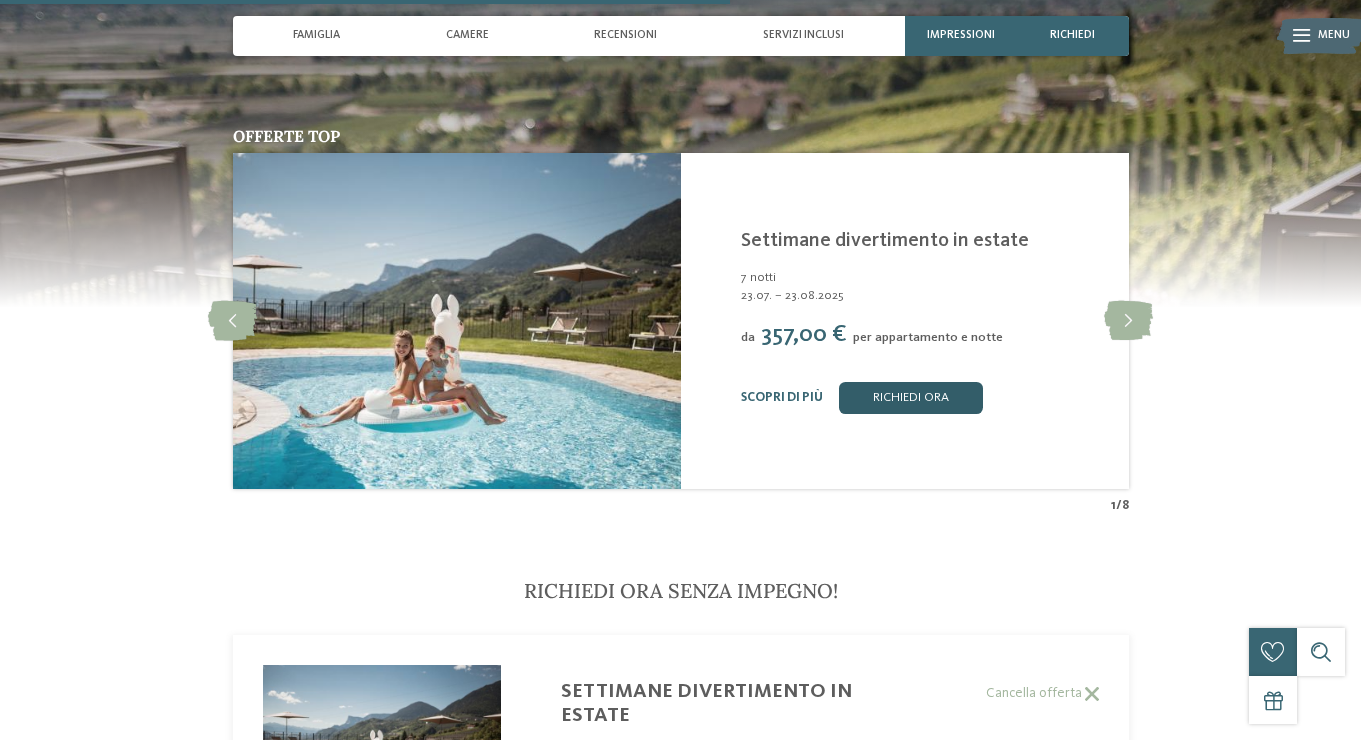 click on "Richiedi ora" at bounding box center (911, 398) 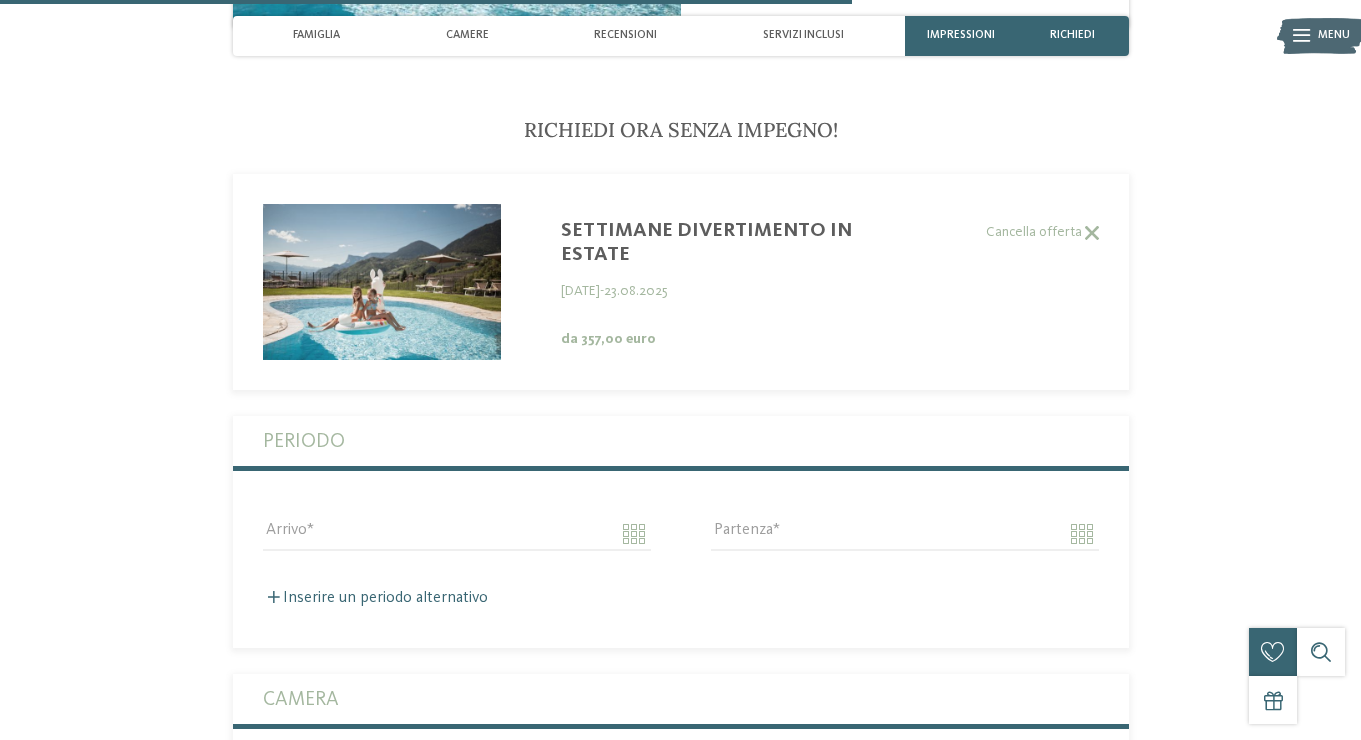 scroll, scrollTop: 3233, scrollLeft: 0, axis: vertical 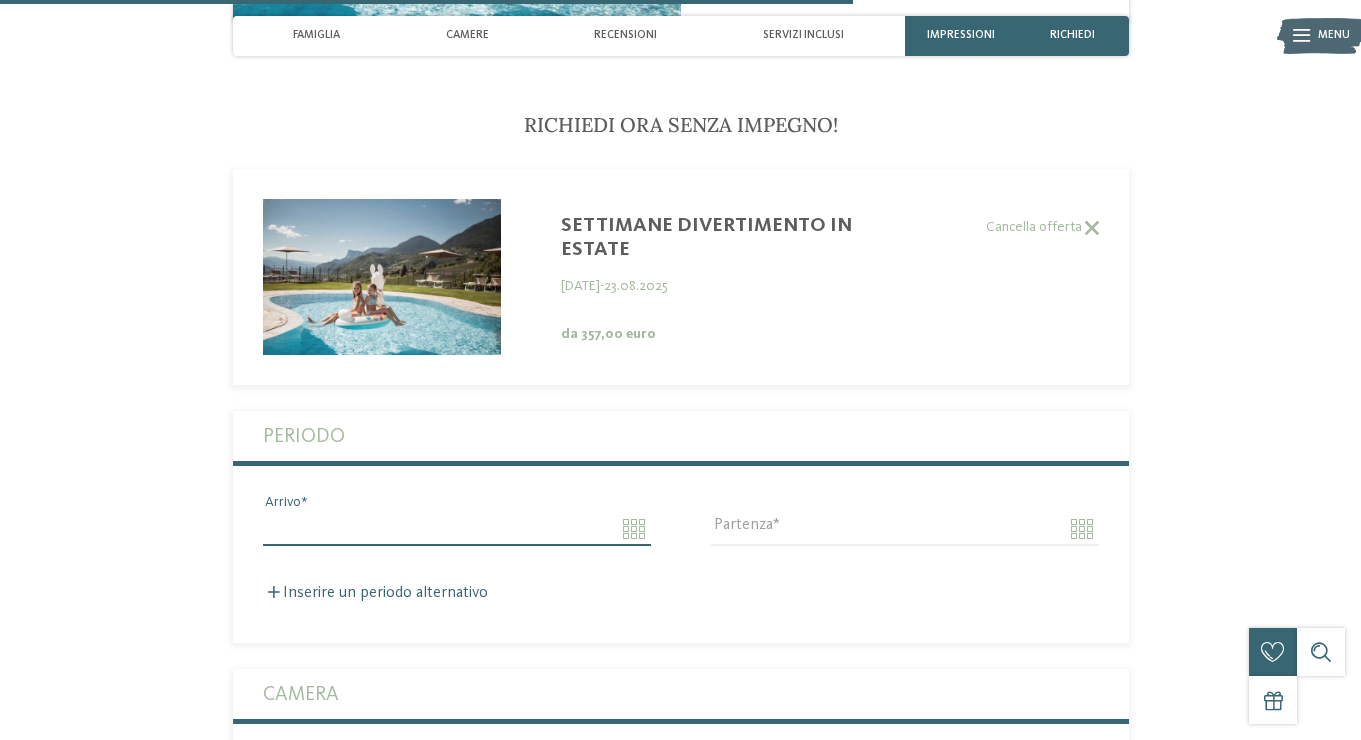 click on "Arrivo" at bounding box center (457, 529) 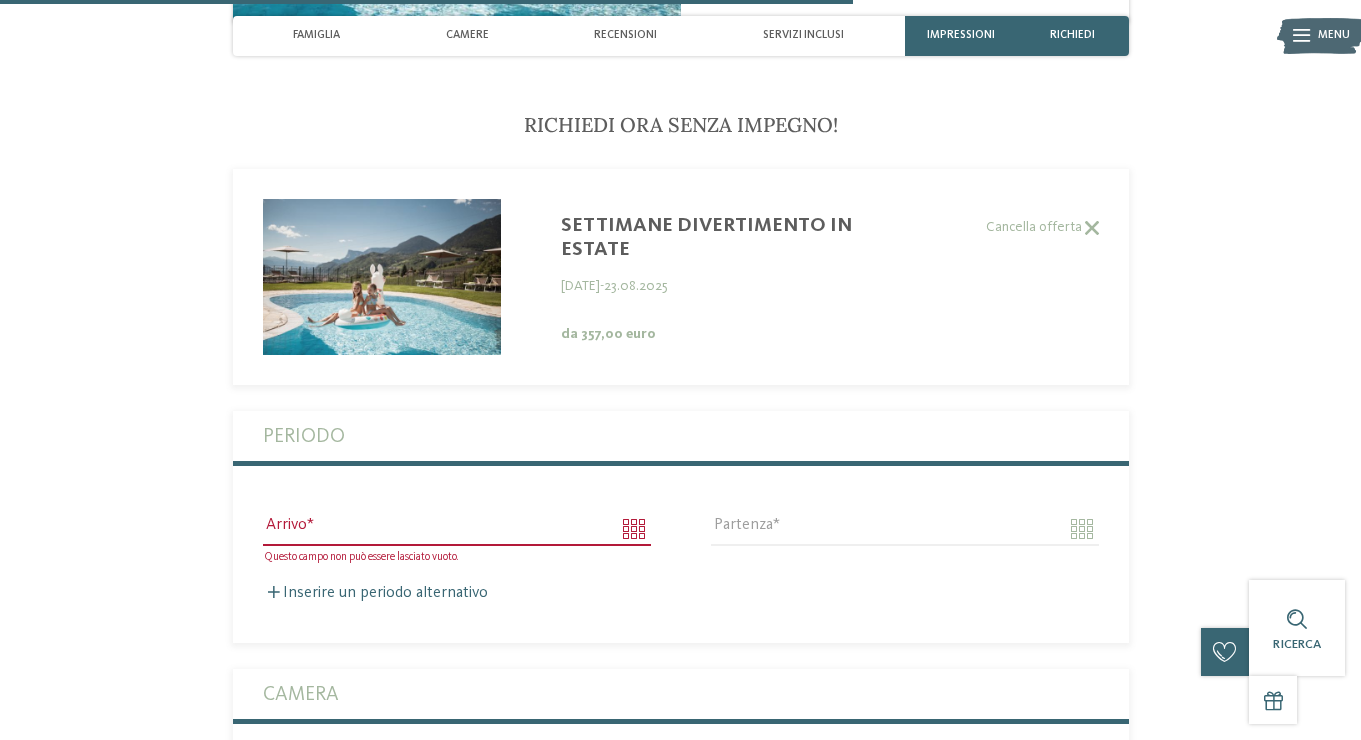 click on "Richiedi ora senza impegno!
Settimane divertimento in estate   23.07.2025  -  23.08.2025   da   357,00 euro   Cancella offerta
Periodo
Questo campo non può essere lasciato vuoto.
Arrivo" at bounding box center (681, 915) 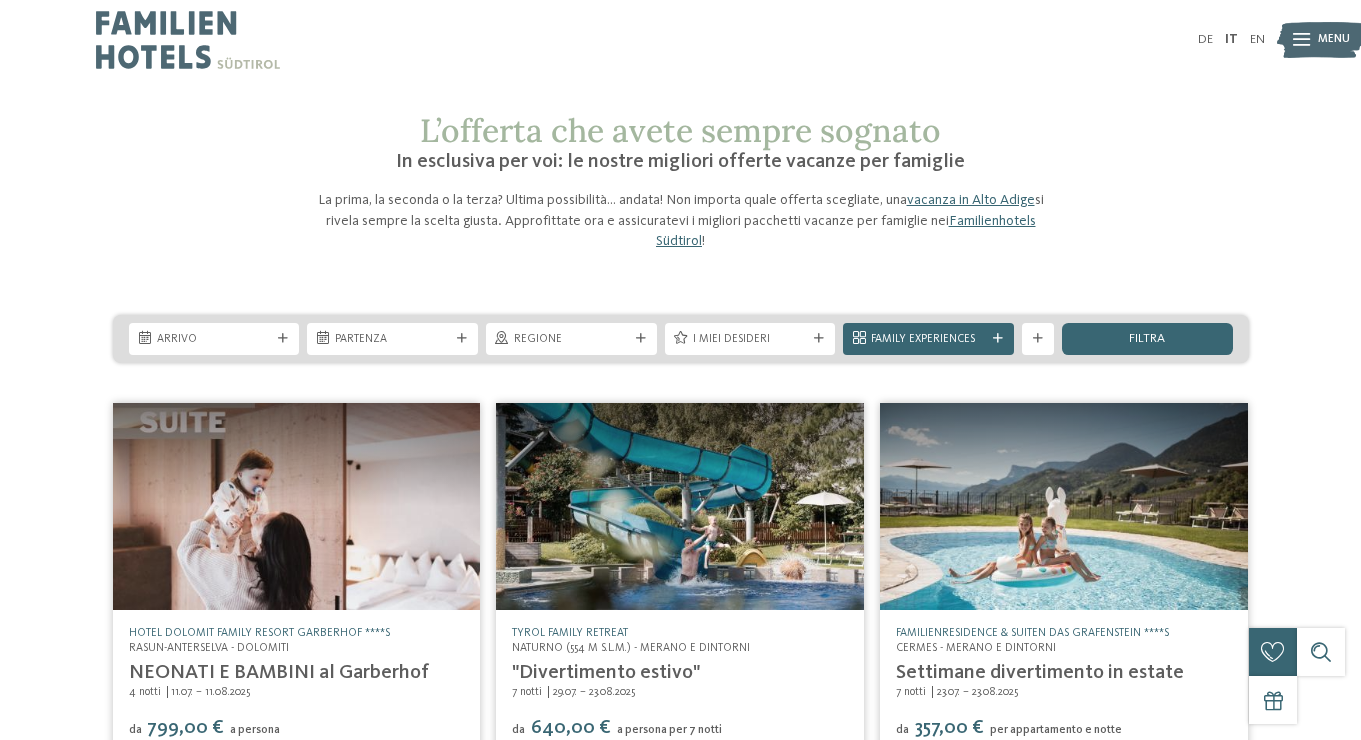 scroll, scrollTop: 40, scrollLeft: 0, axis: vertical 